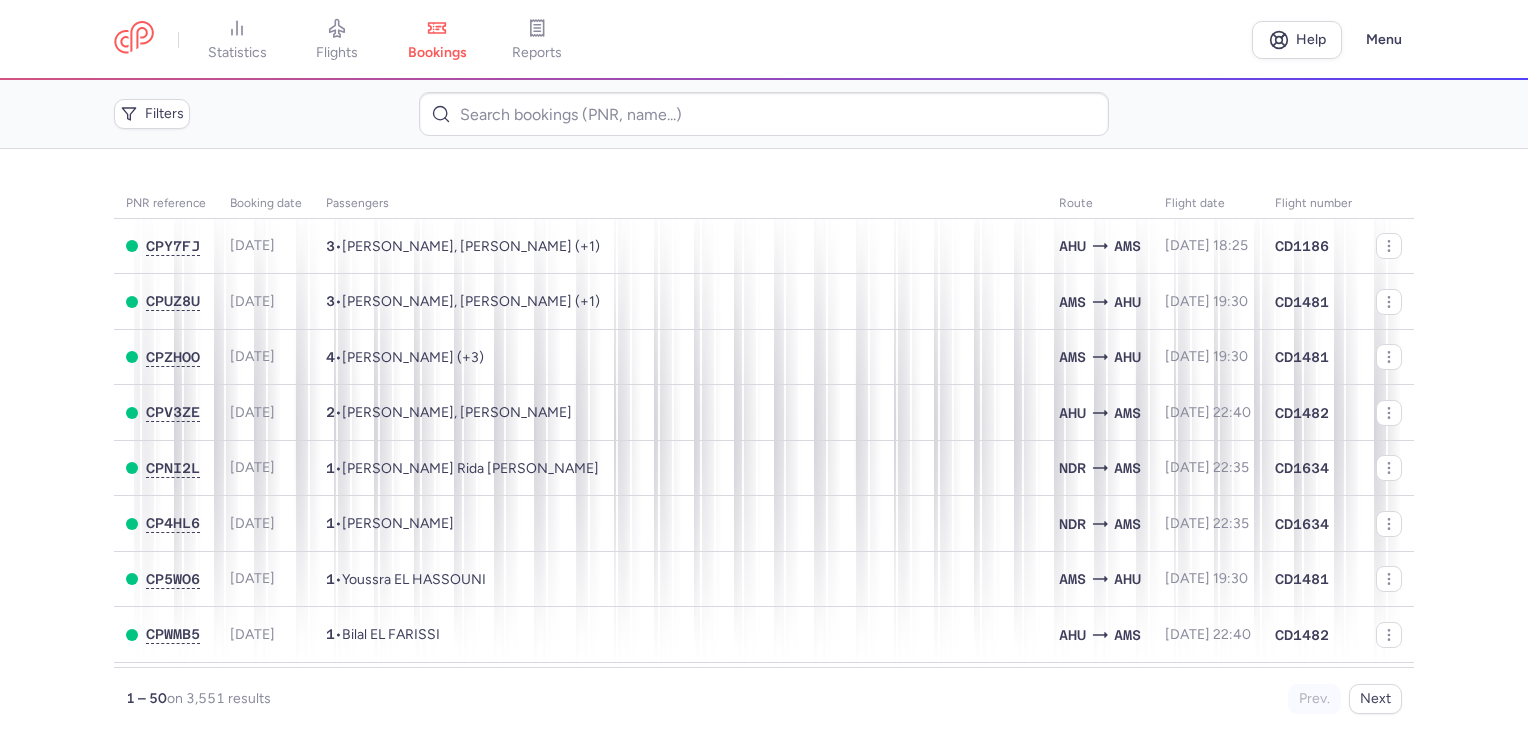 scroll, scrollTop: 0, scrollLeft: 0, axis: both 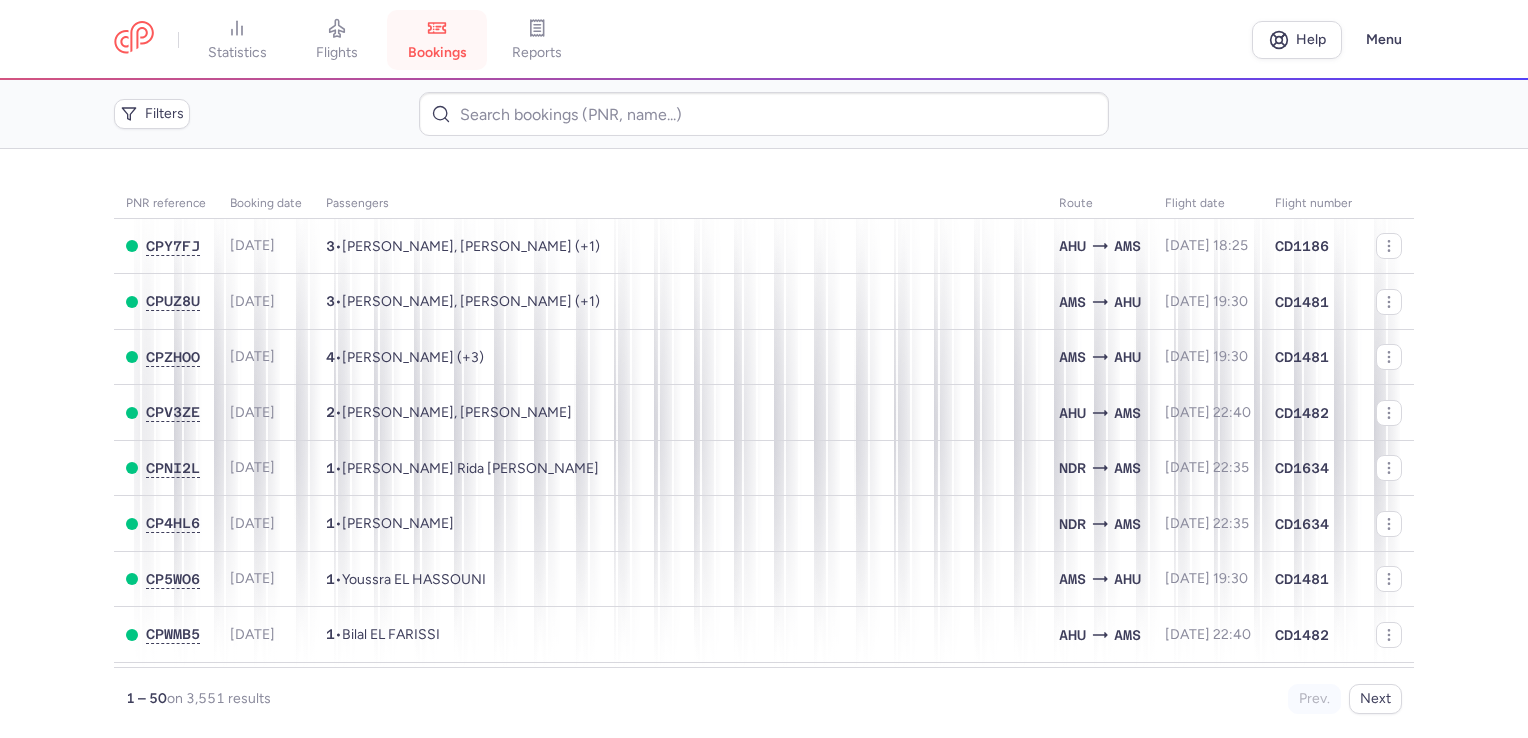 click on "bookings" at bounding box center (437, 53) 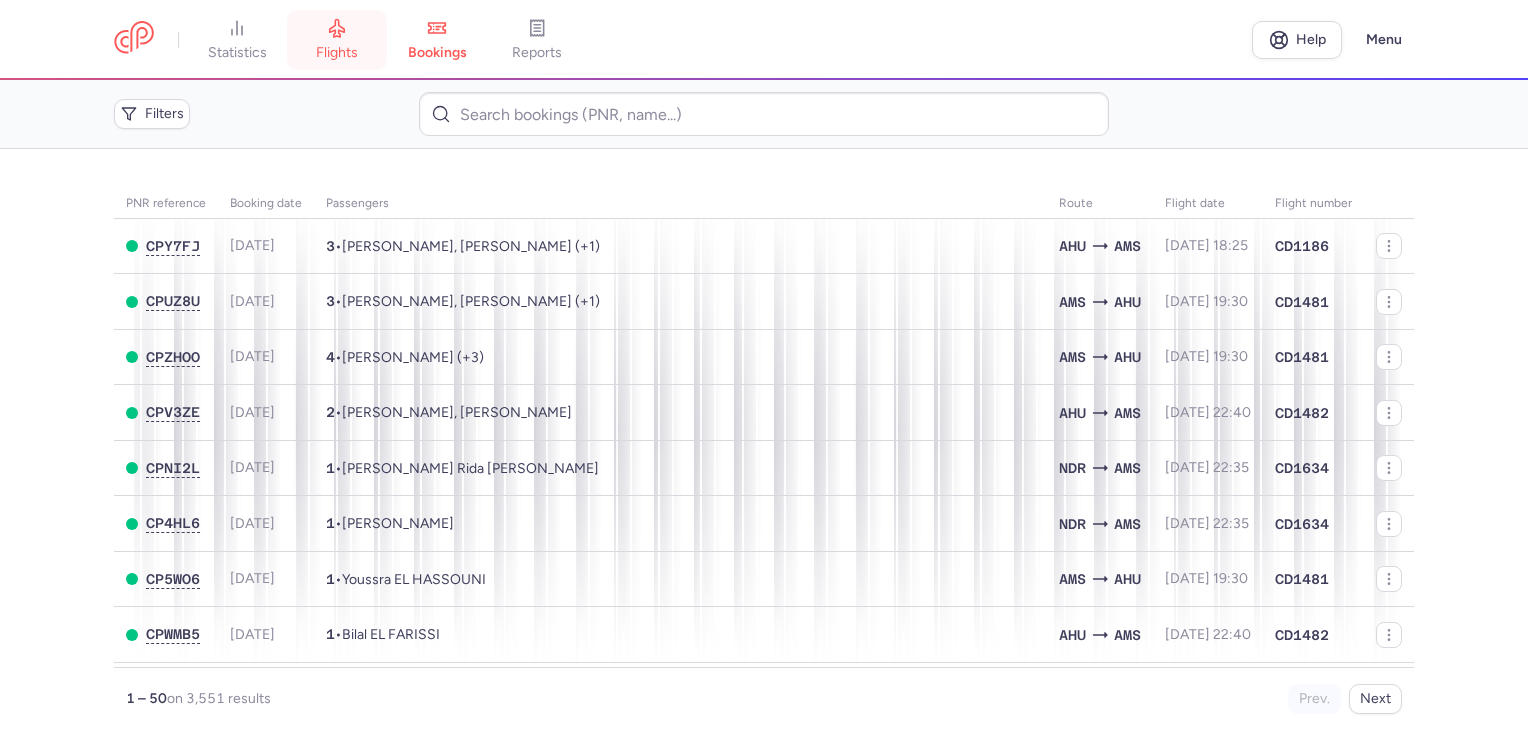 click on "flights" at bounding box center [337, 40] 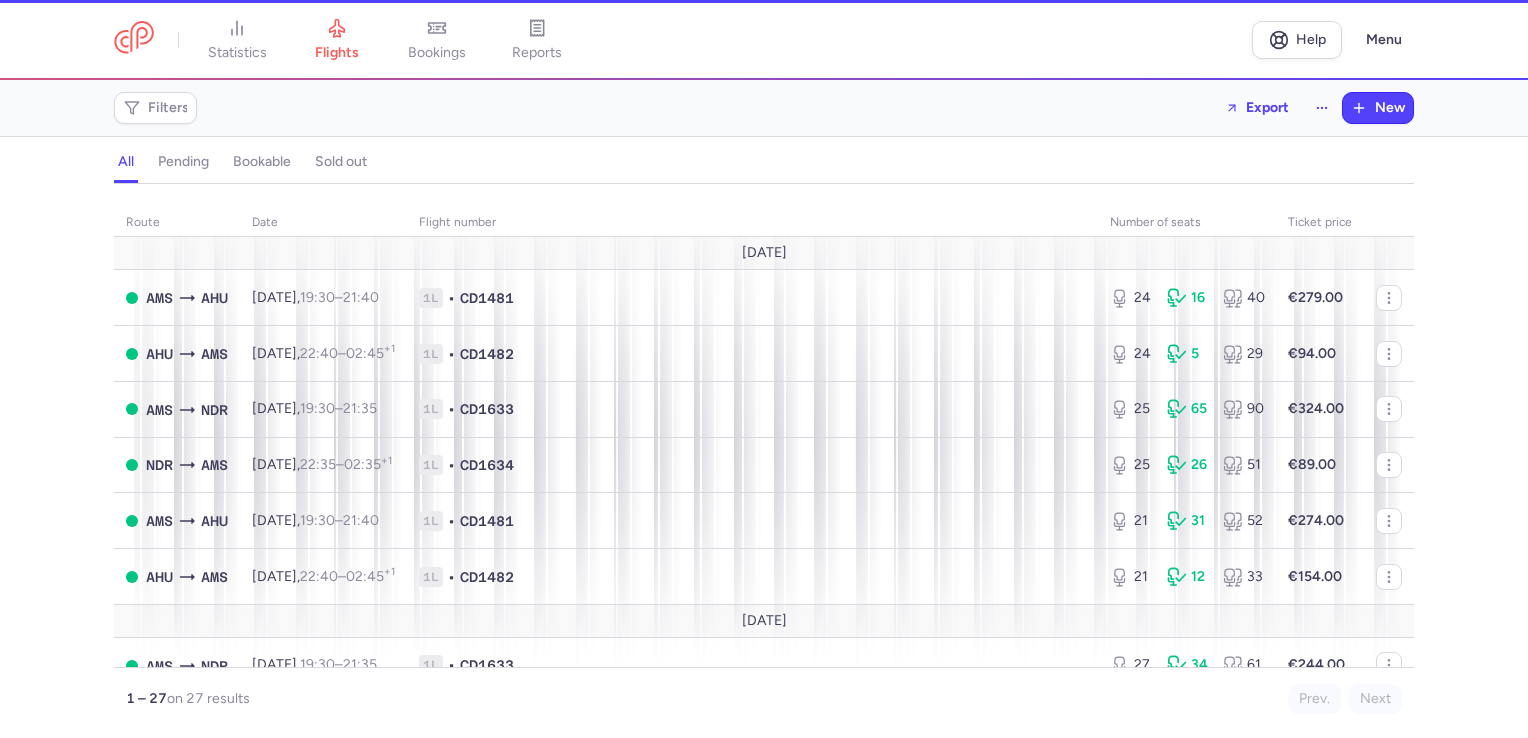 click on "bookings" at bounding box center (437, 53) 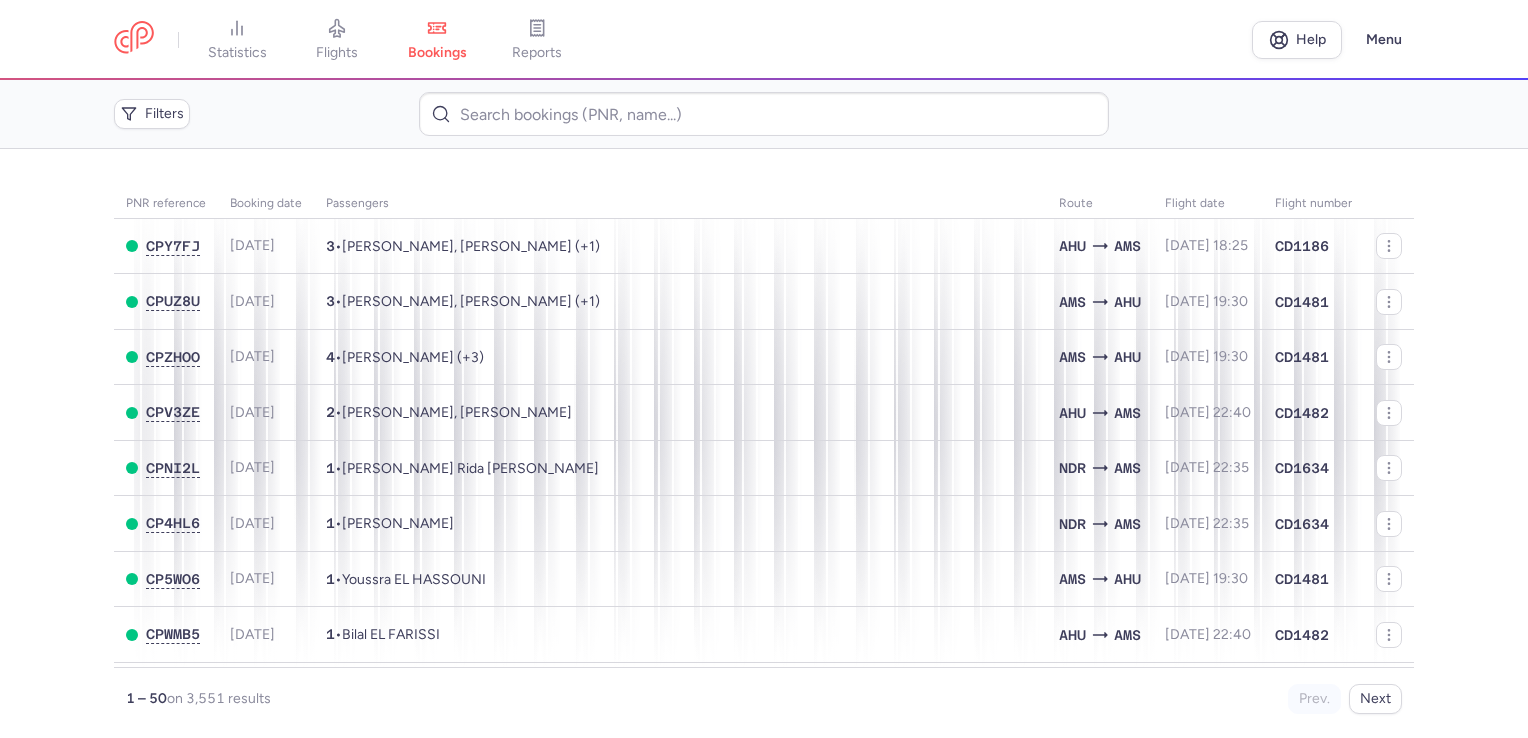 click on "bookings" at bounding box center [437, 53] 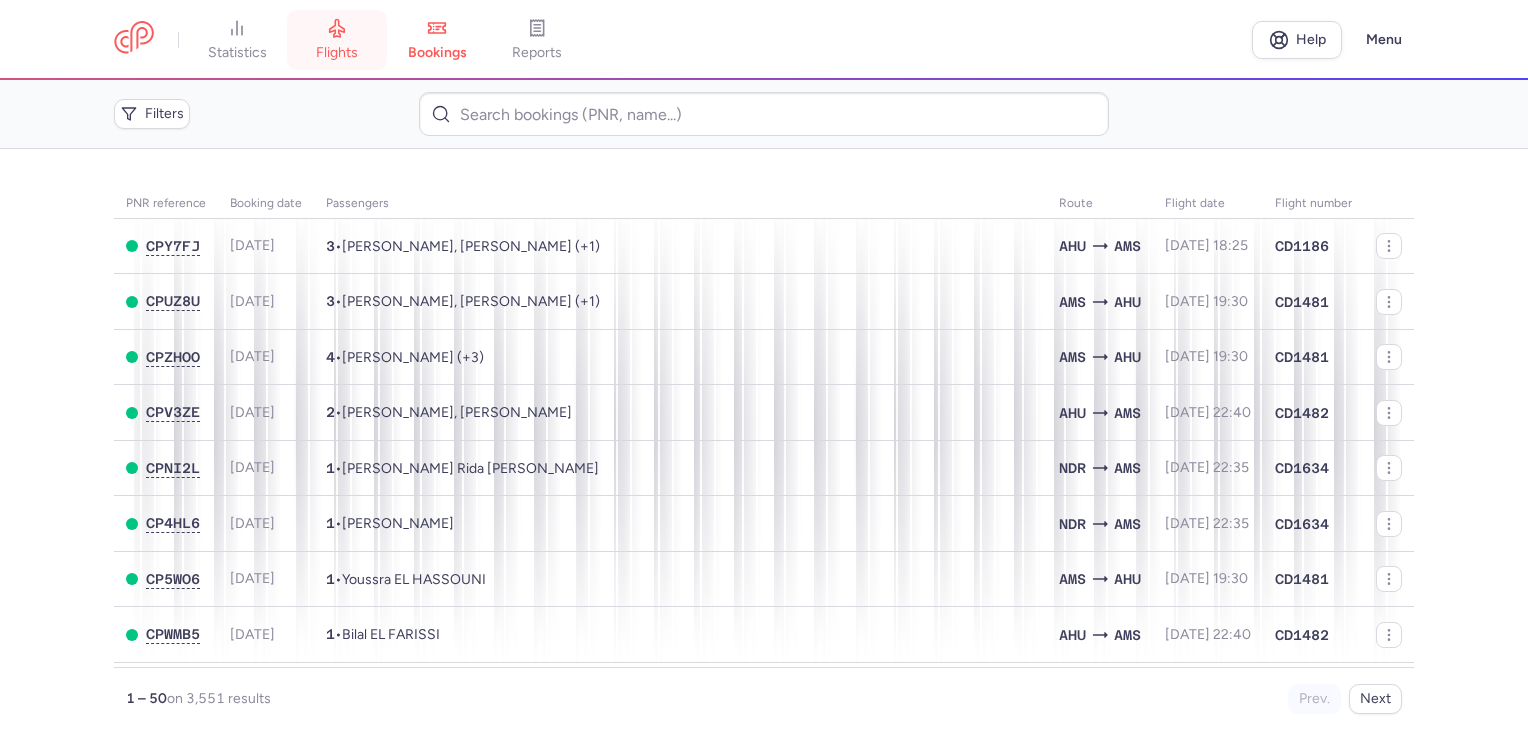click on "flights" at bounding box center [337, 40] 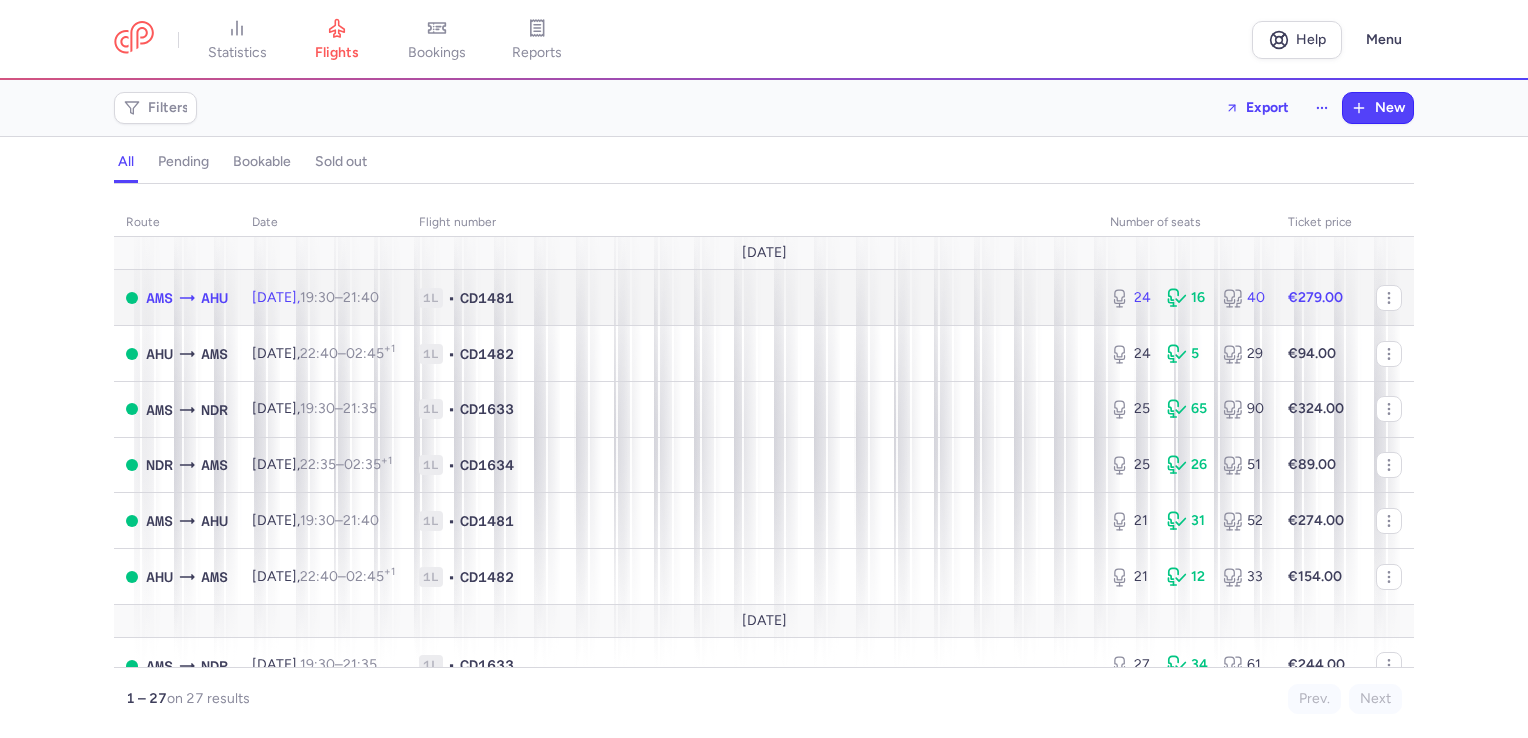 click on "1L • CD1481" 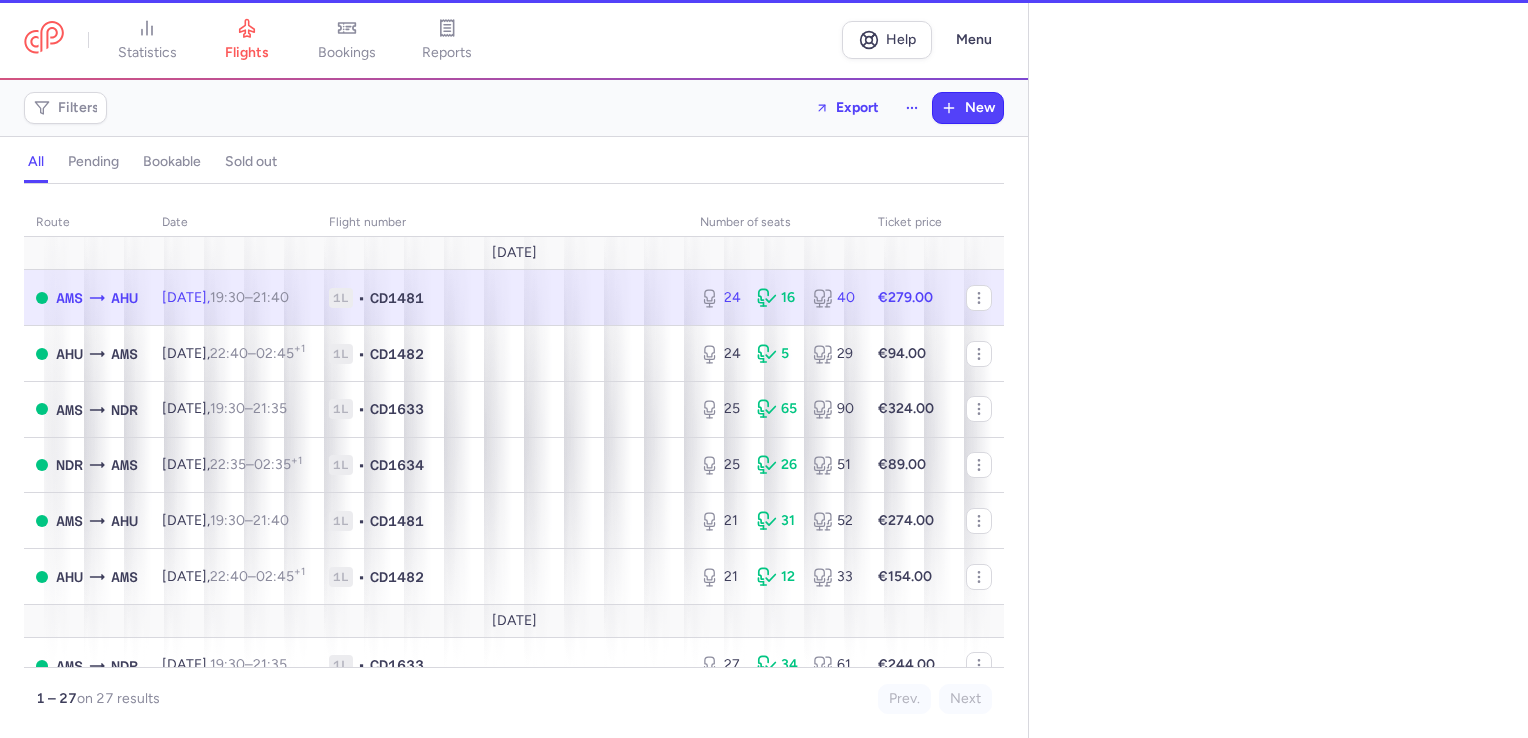 select on "hours" 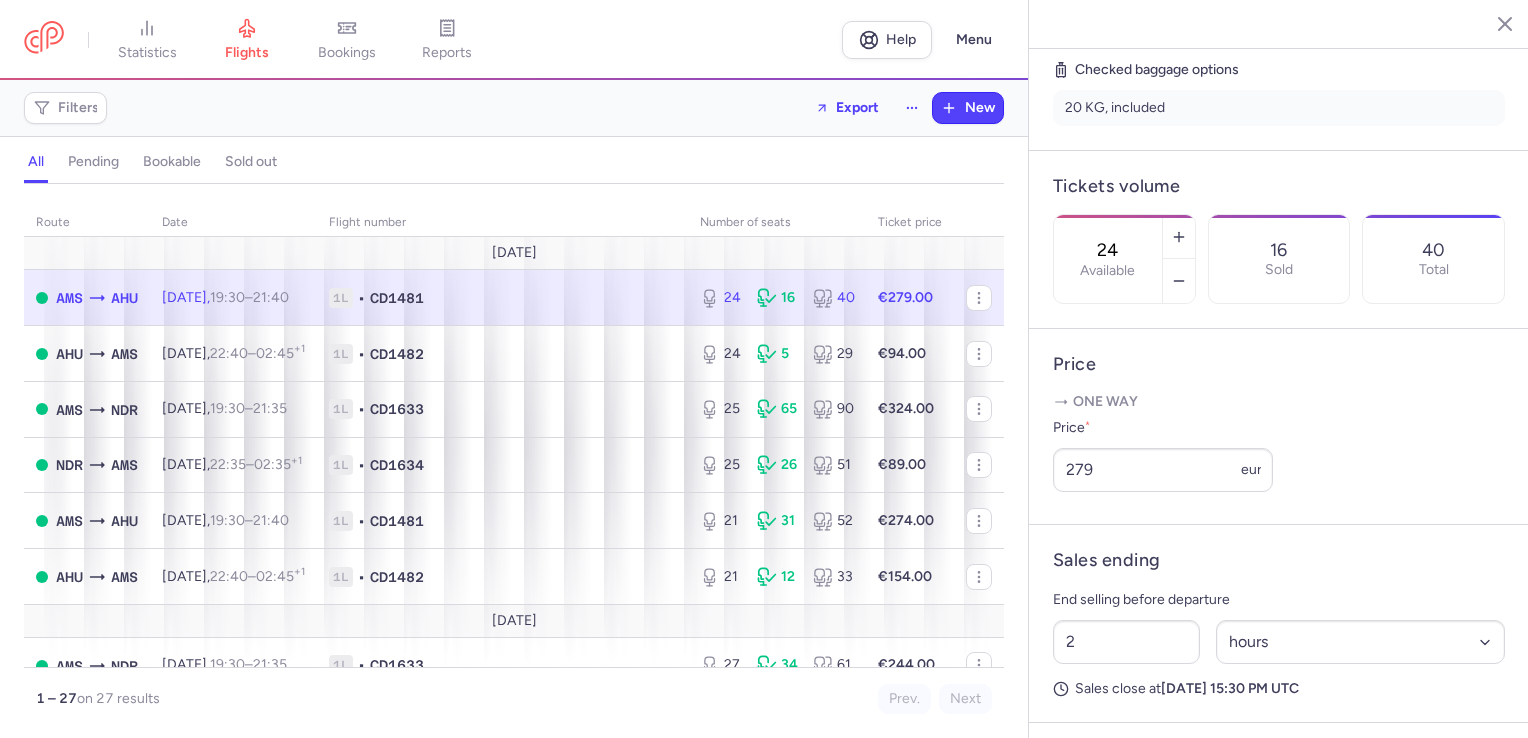 scroll, scrollTop: 600, scrollLeft: 0, axis: vertical 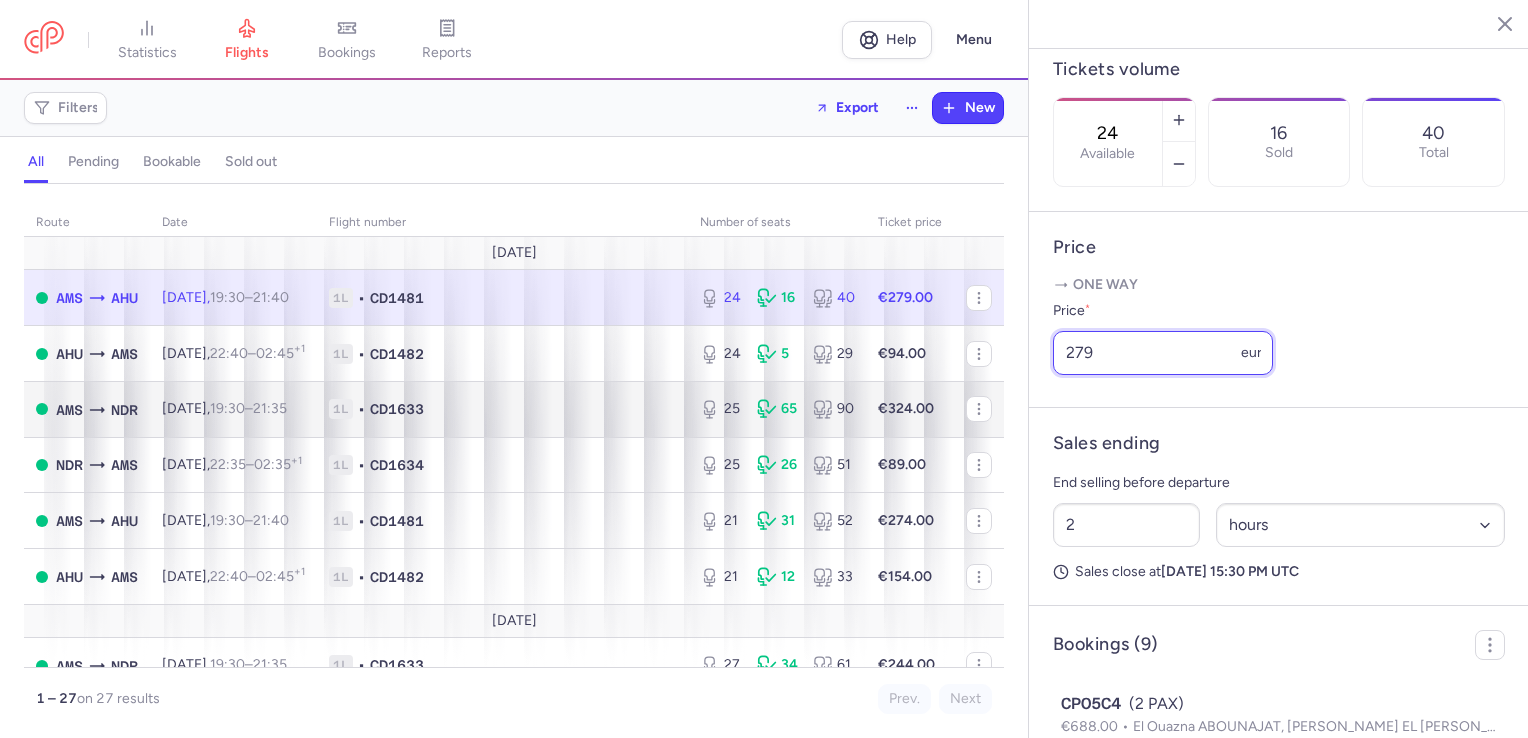 drag, startPoint x: 1115, startPoint y: 420, endPoint x: 988, endPoint y: 419, distance: 127.00394 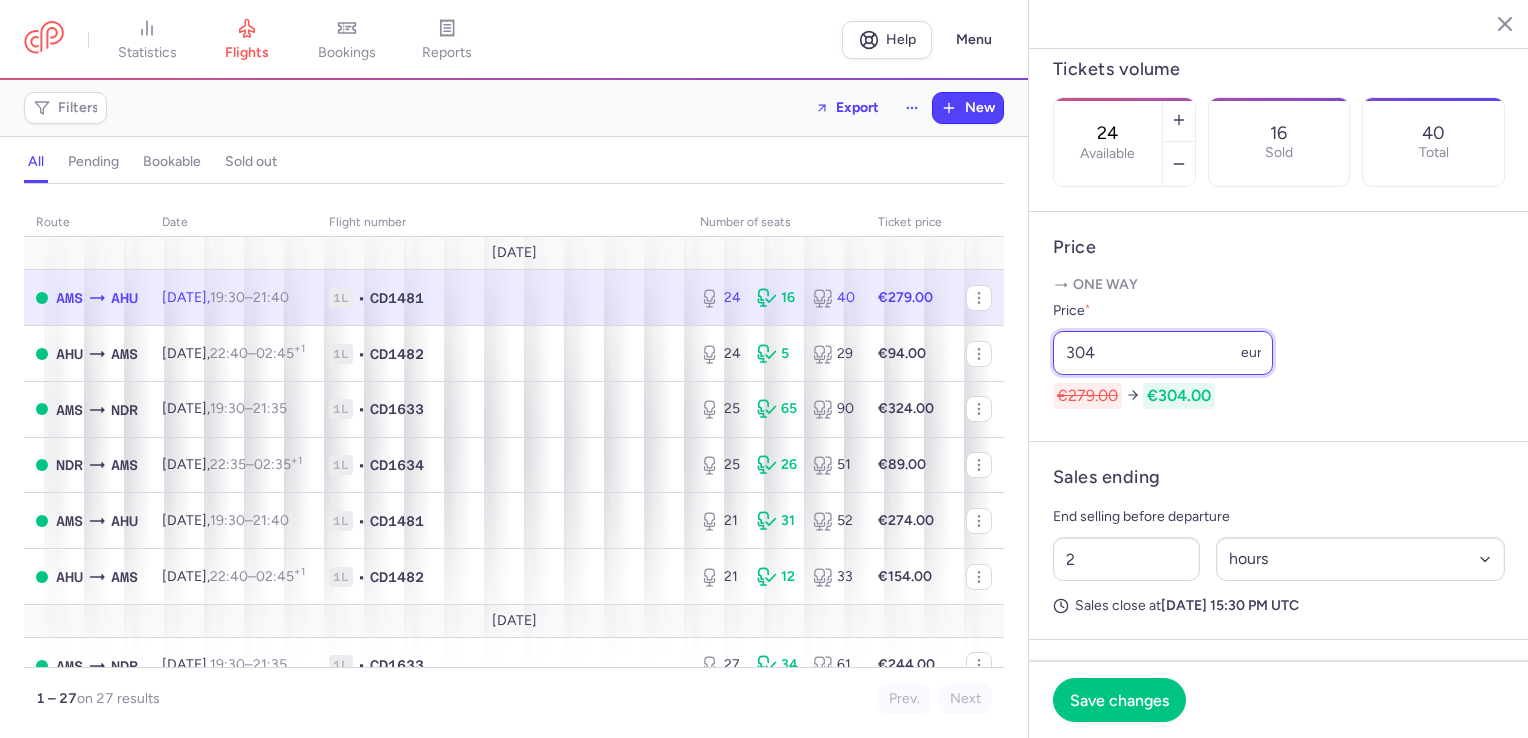 click on "304" at bounding box center (1163, 353) 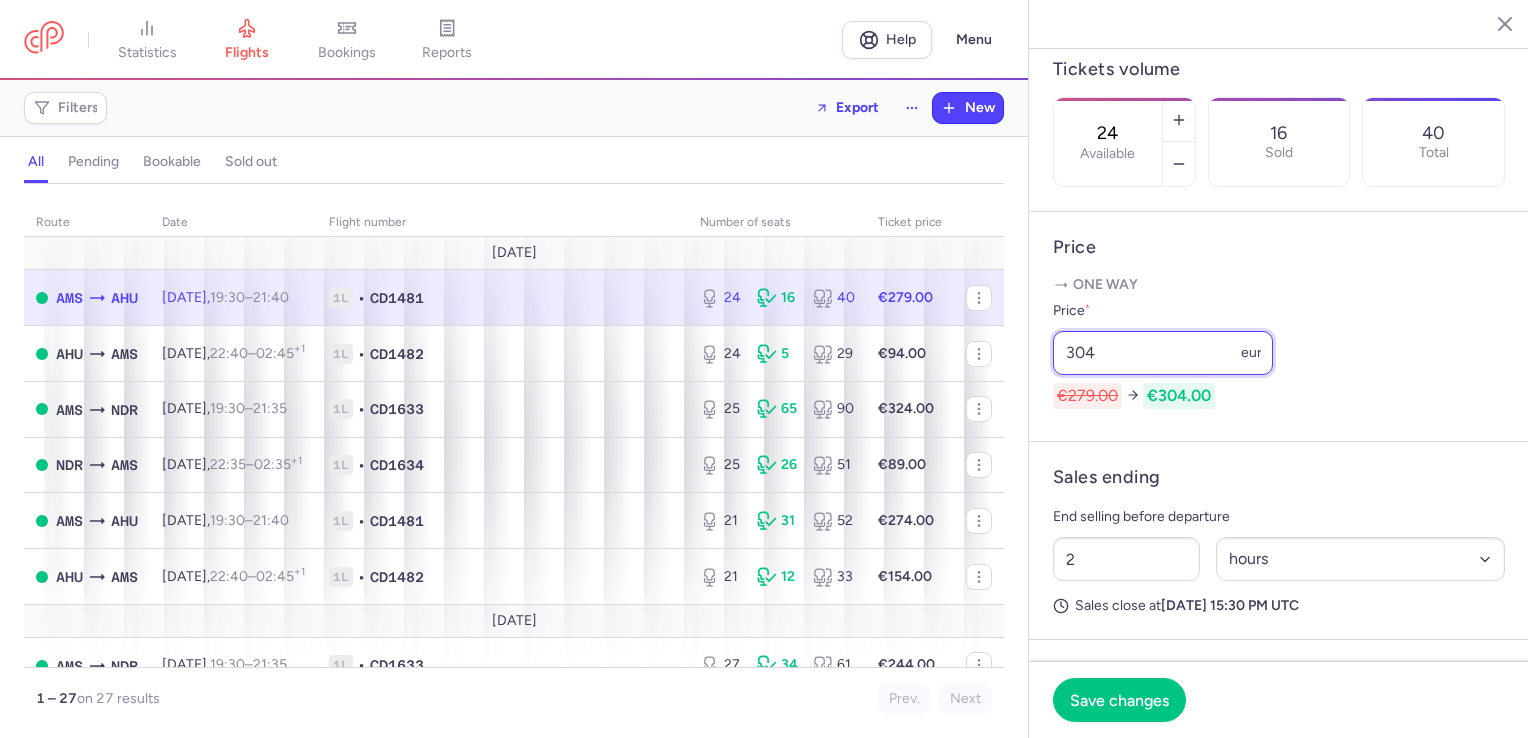 drag, startPoint x: 1110, startPoint y: 412, endPoint x: 1019, endPoint y: 406, distance: 91.197586 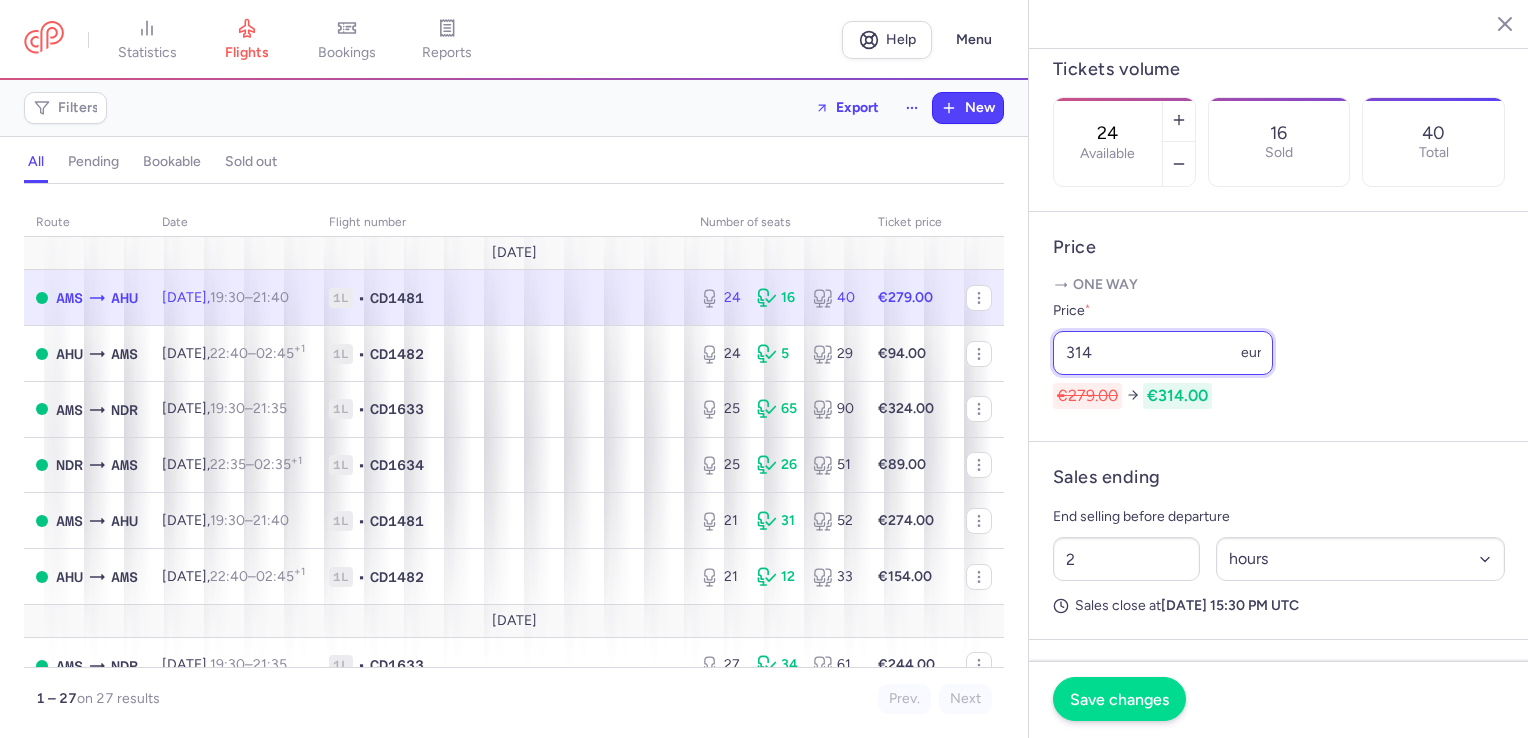 type on "314" 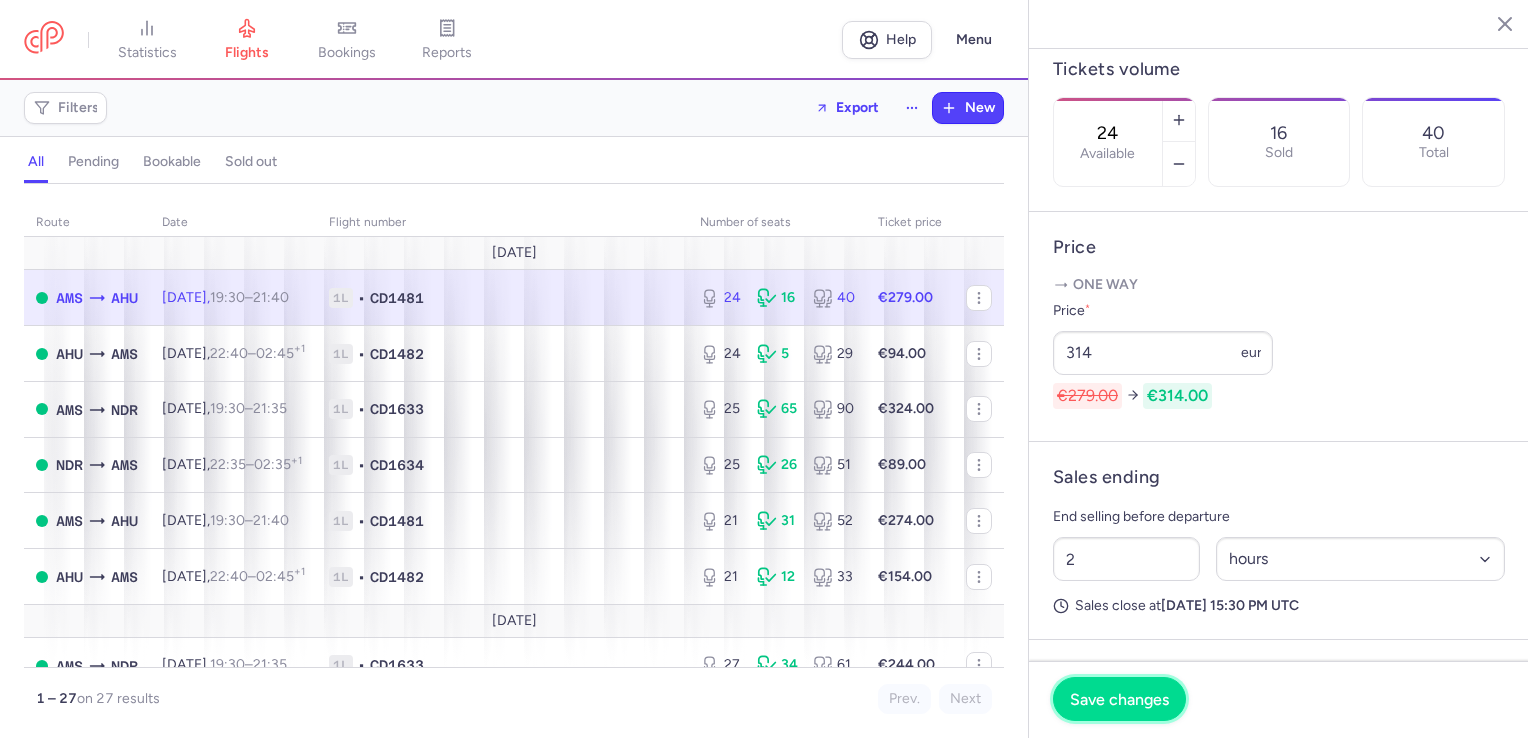 click on "Save changes" at bounding box center (1119, 699) 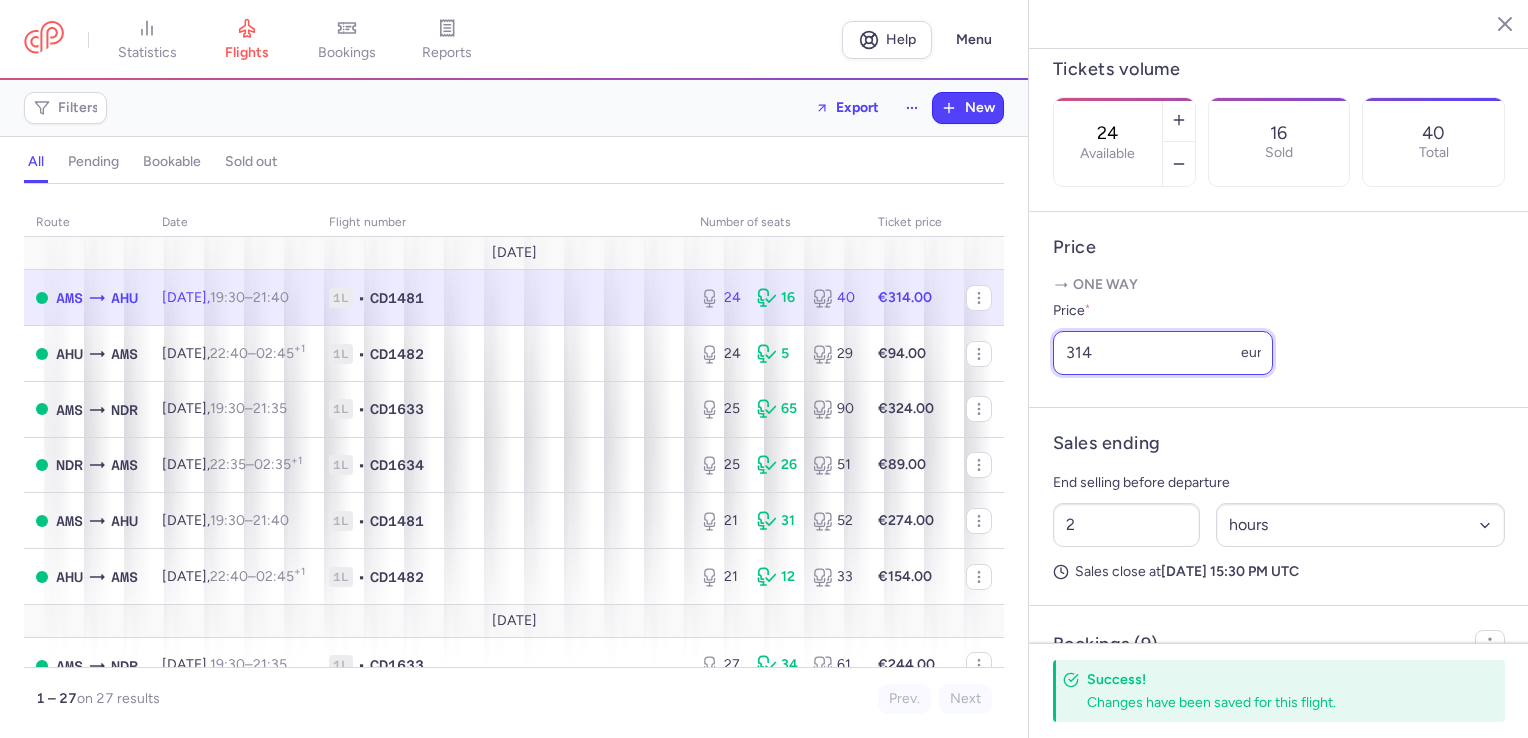 drag, startPoint x: 1144, startPoint y: 408, endPoint x: 1064, endPoint y: 402, distance: 80.224686 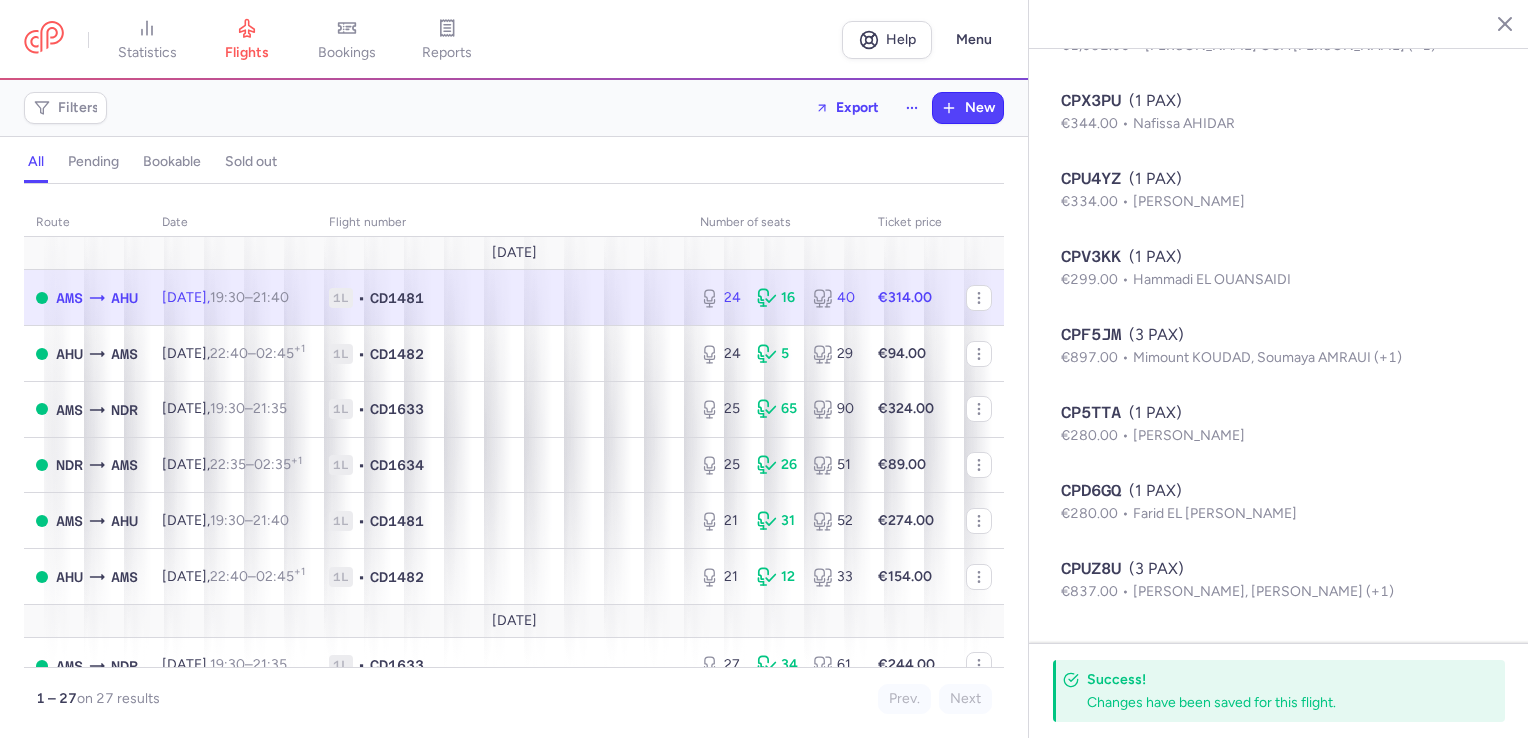 scroll, scrollTop: 211, scrollLeft: 0, axis: vertical 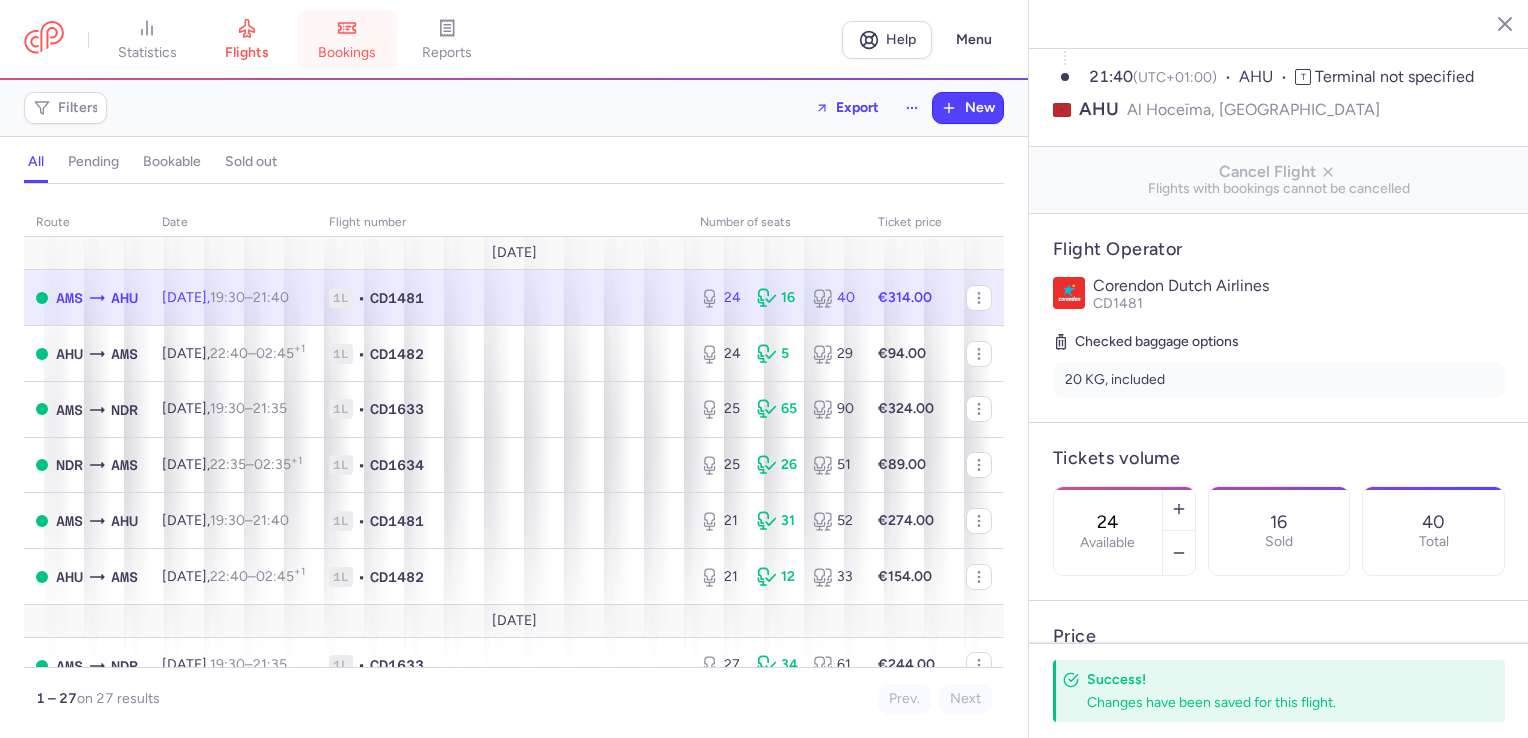 click on "bookings" at bounding box center [347, 40] 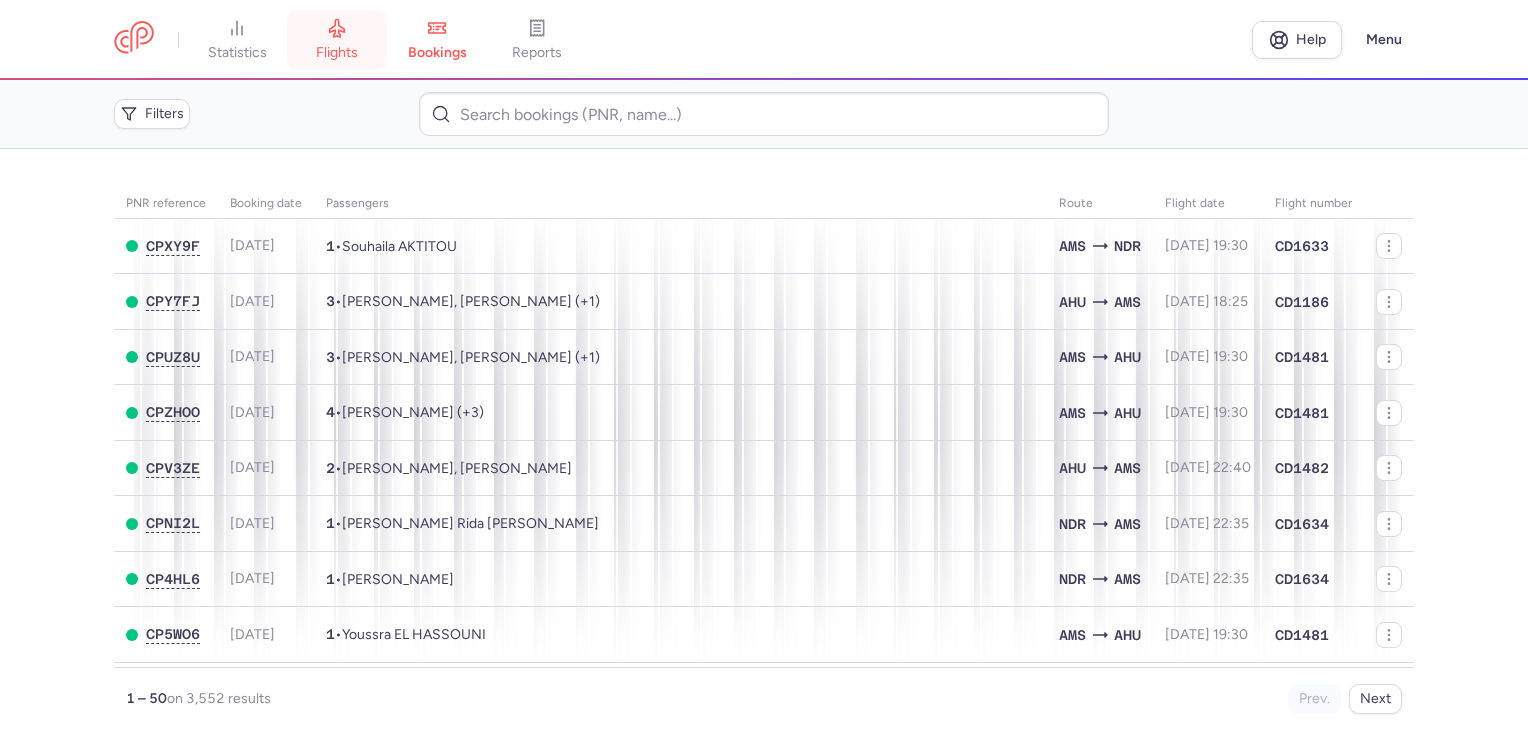 click on "flights" at bounding box center [337, 53] 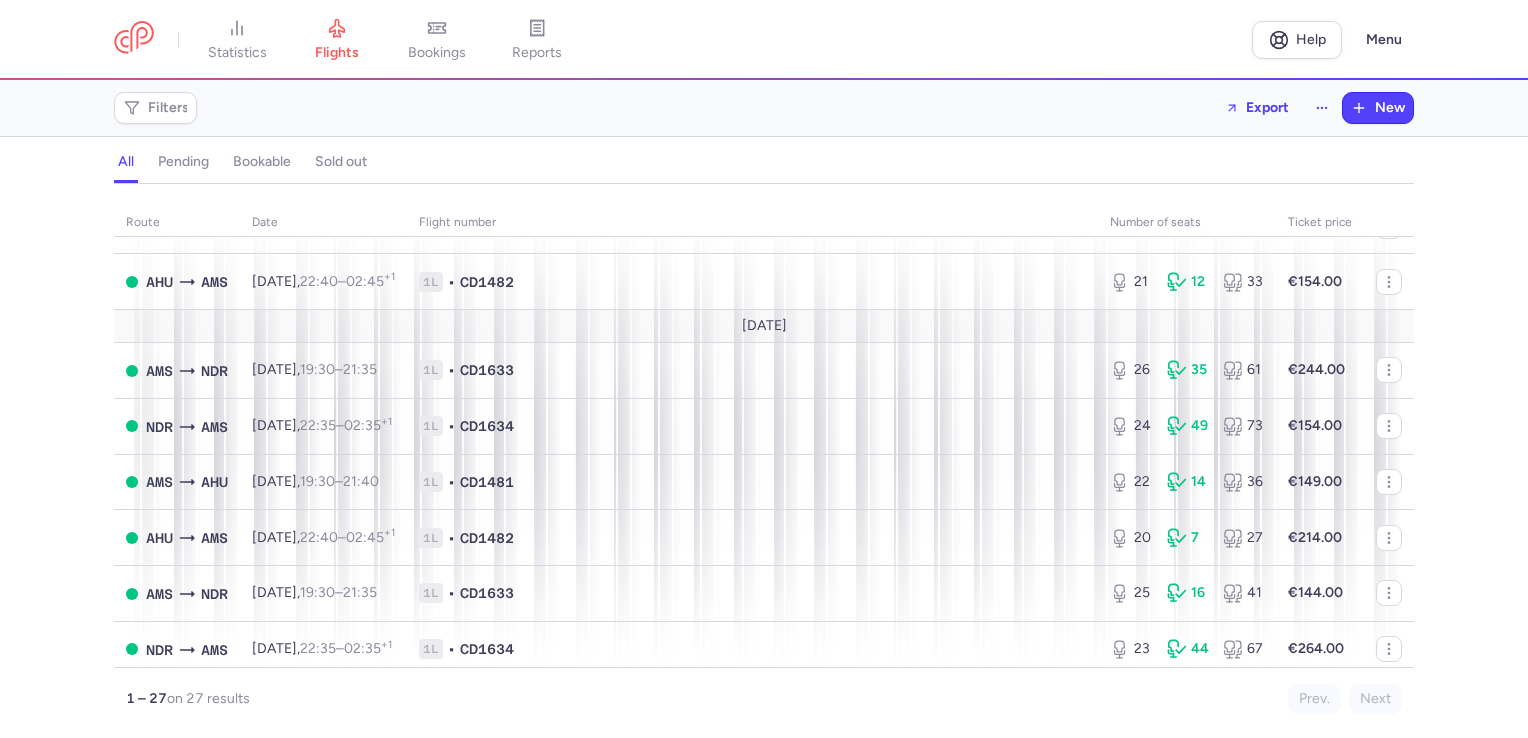 scroll, scrollTop: 300, scrollLeft: 0, axis: vertical 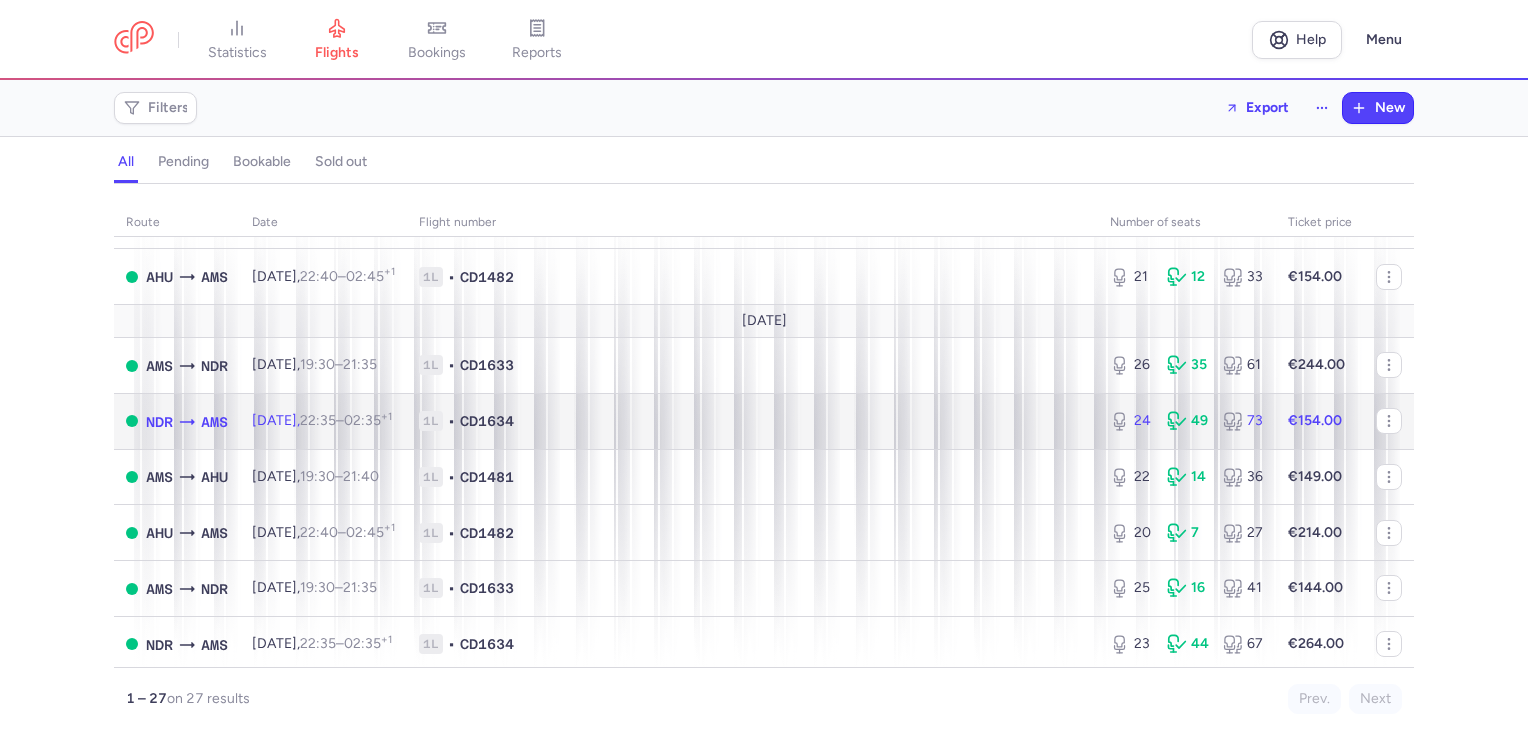 click on "1L • CD1634" 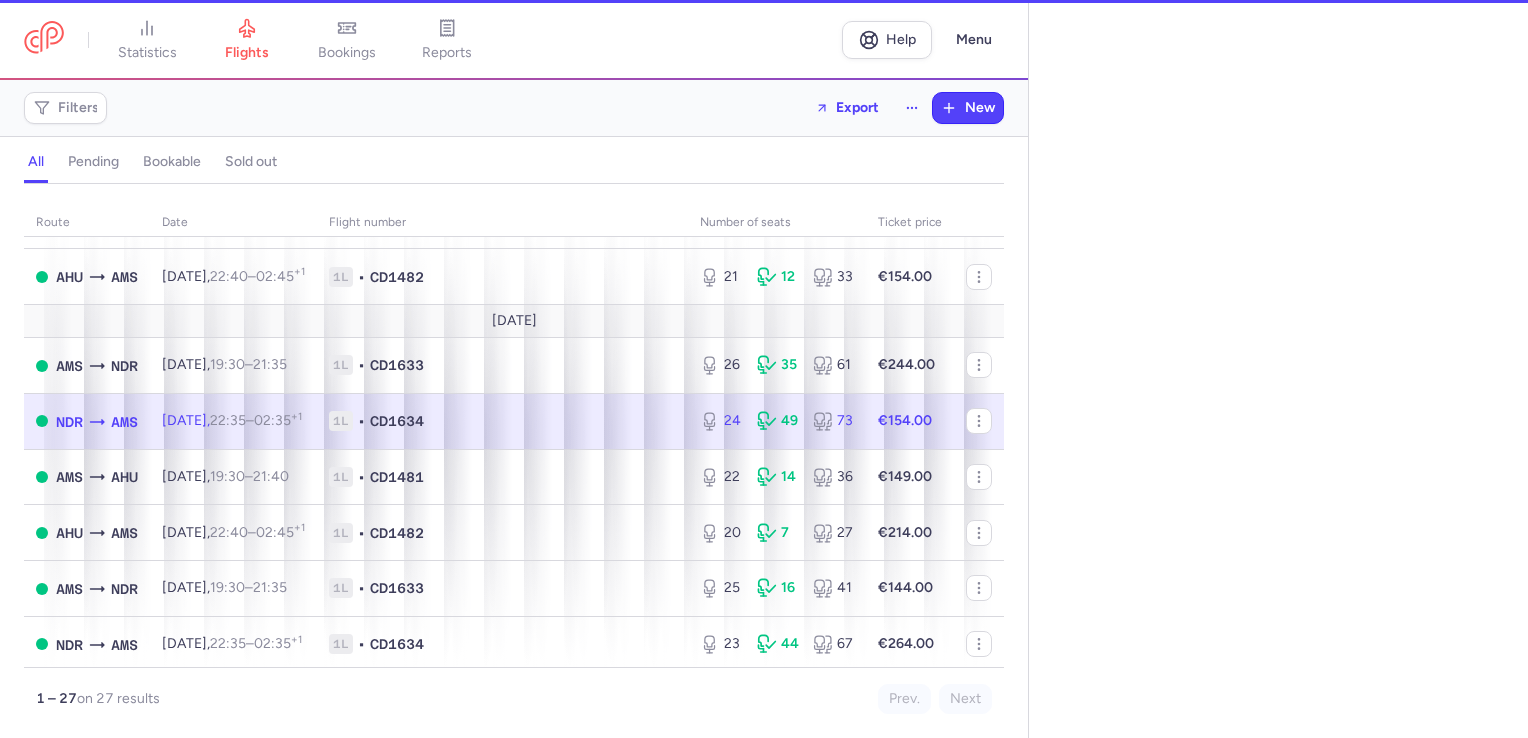 select on "days" 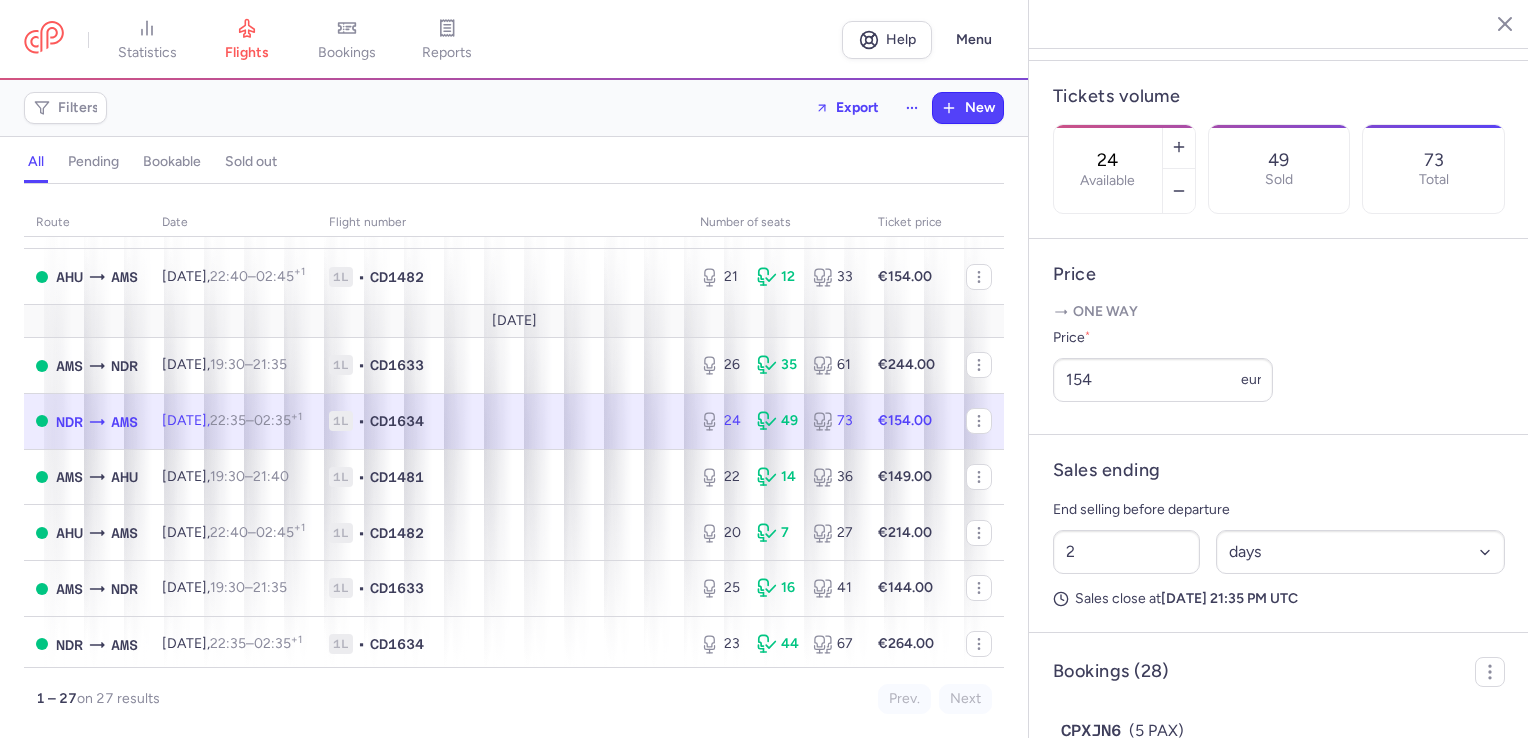 scroll, scrollTop: 600, scrollLeft: 0, axis: vertical 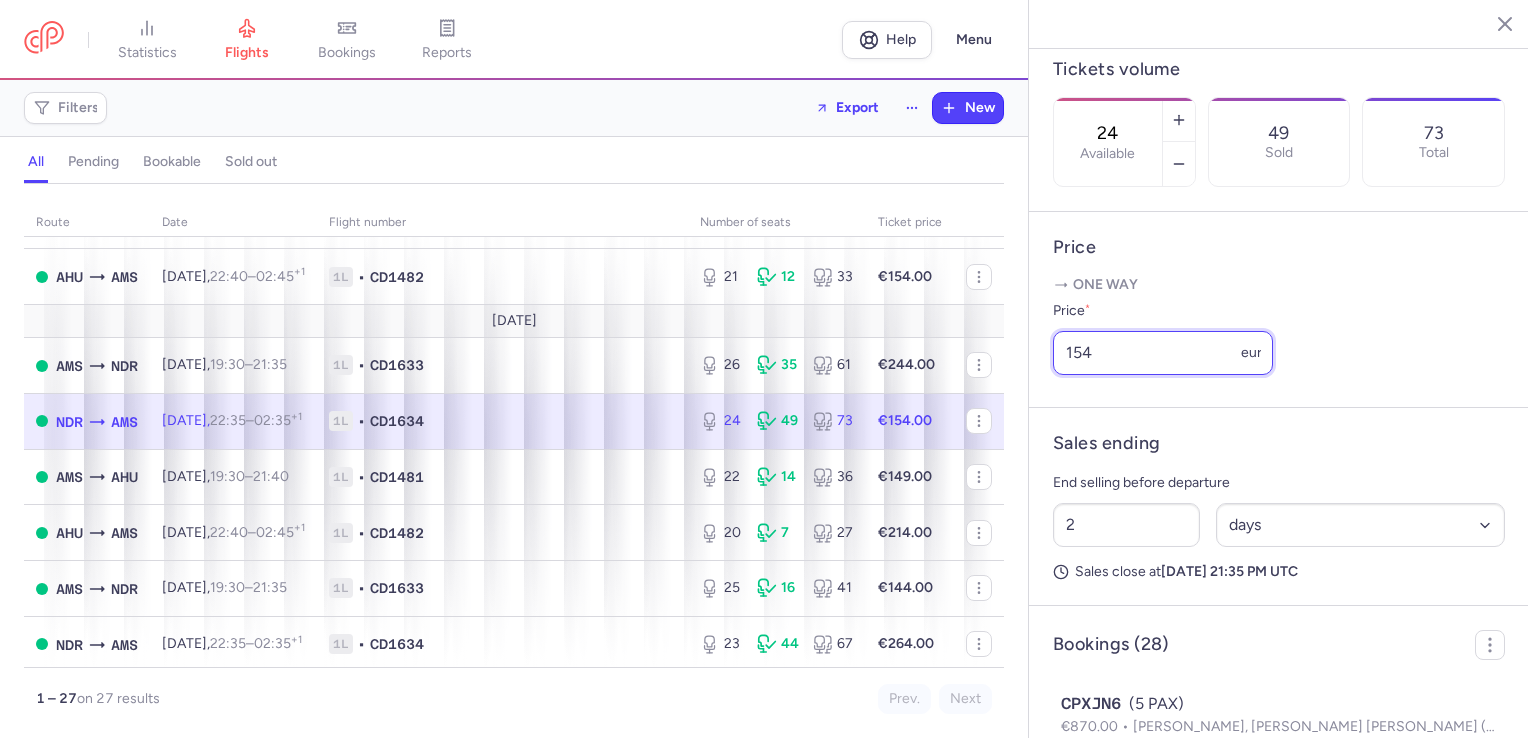 drag, startPoint x: 1068, startPoint y: 428, endPoint x: 1009, endPoint y: 427, distance: 59.008472 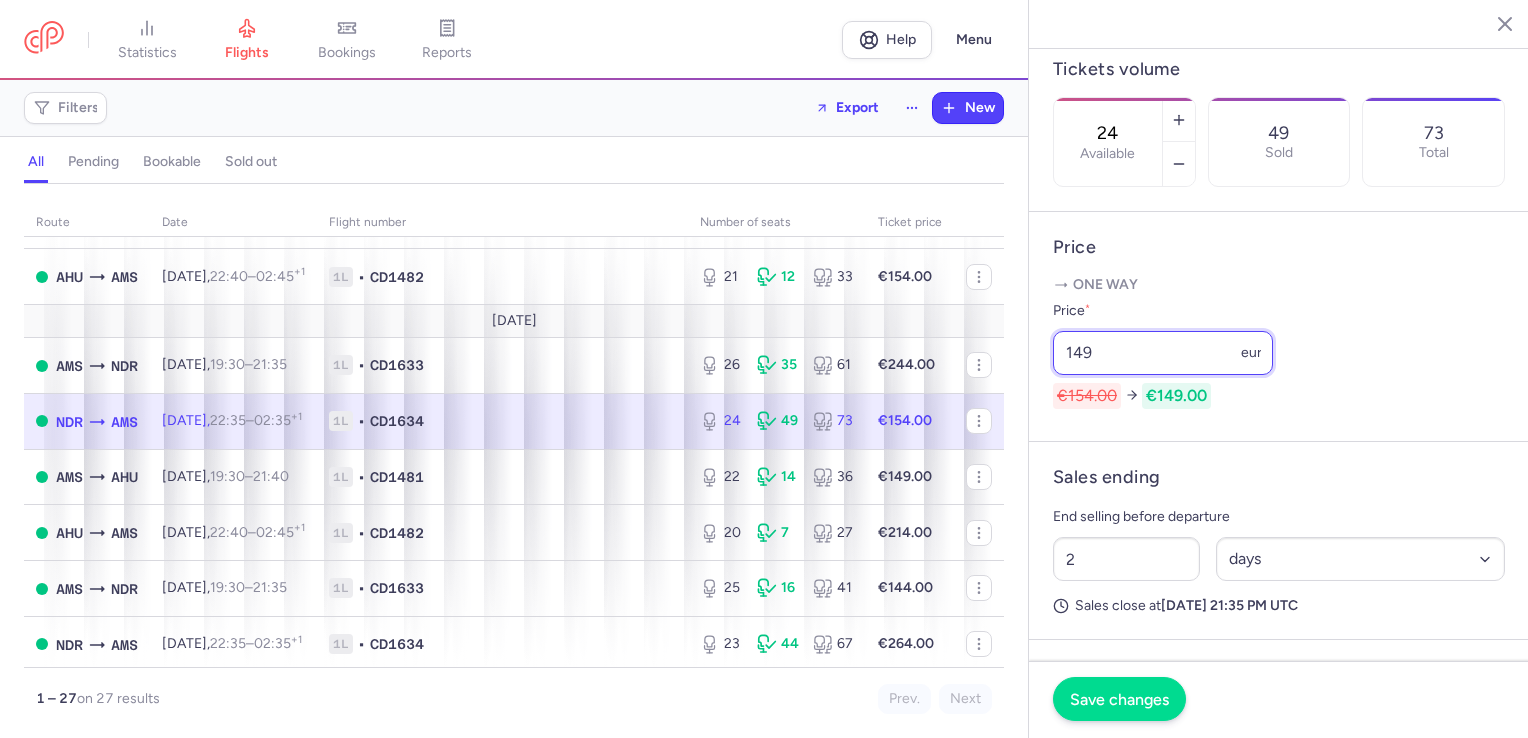 type on "149" 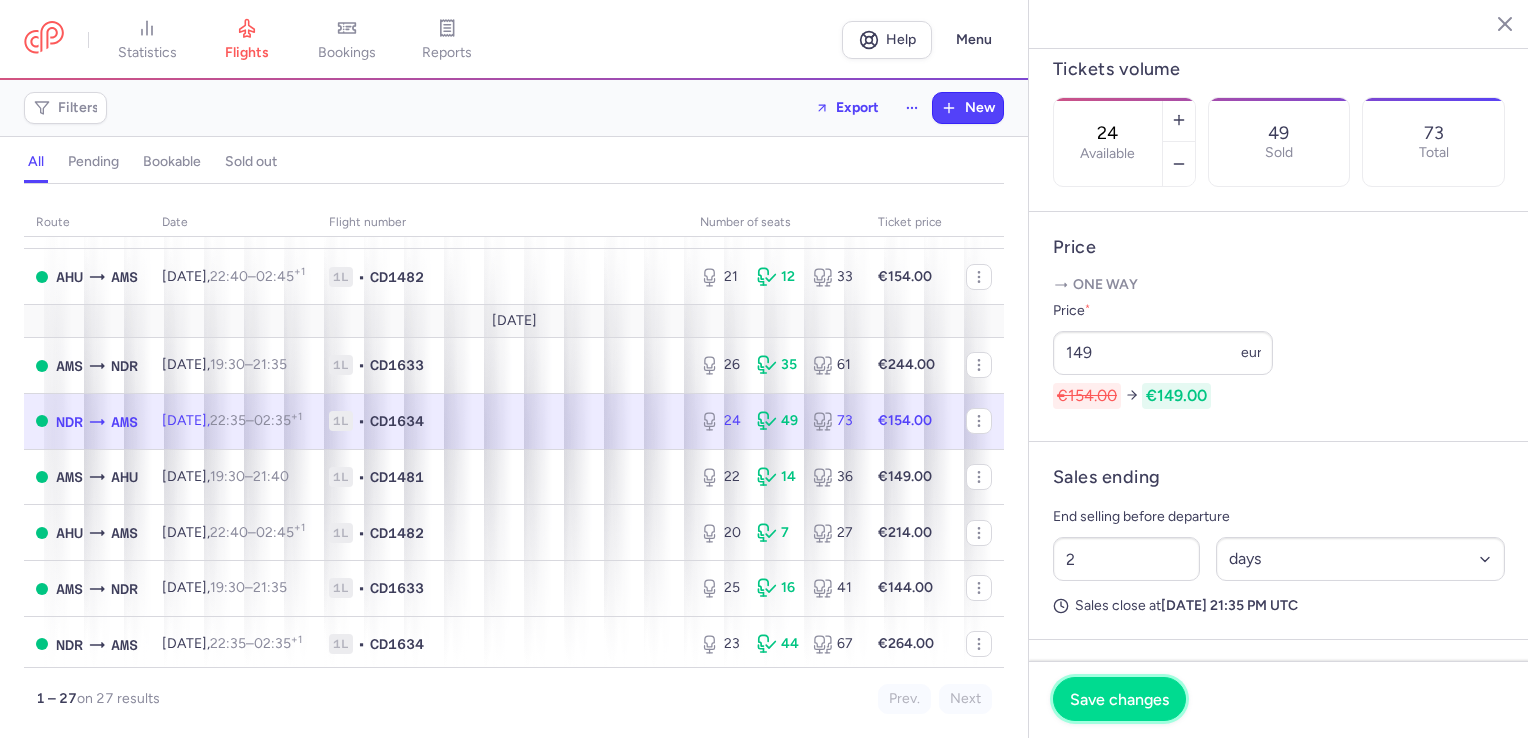 click on "Save changes" at bounding box center (1119, 699) 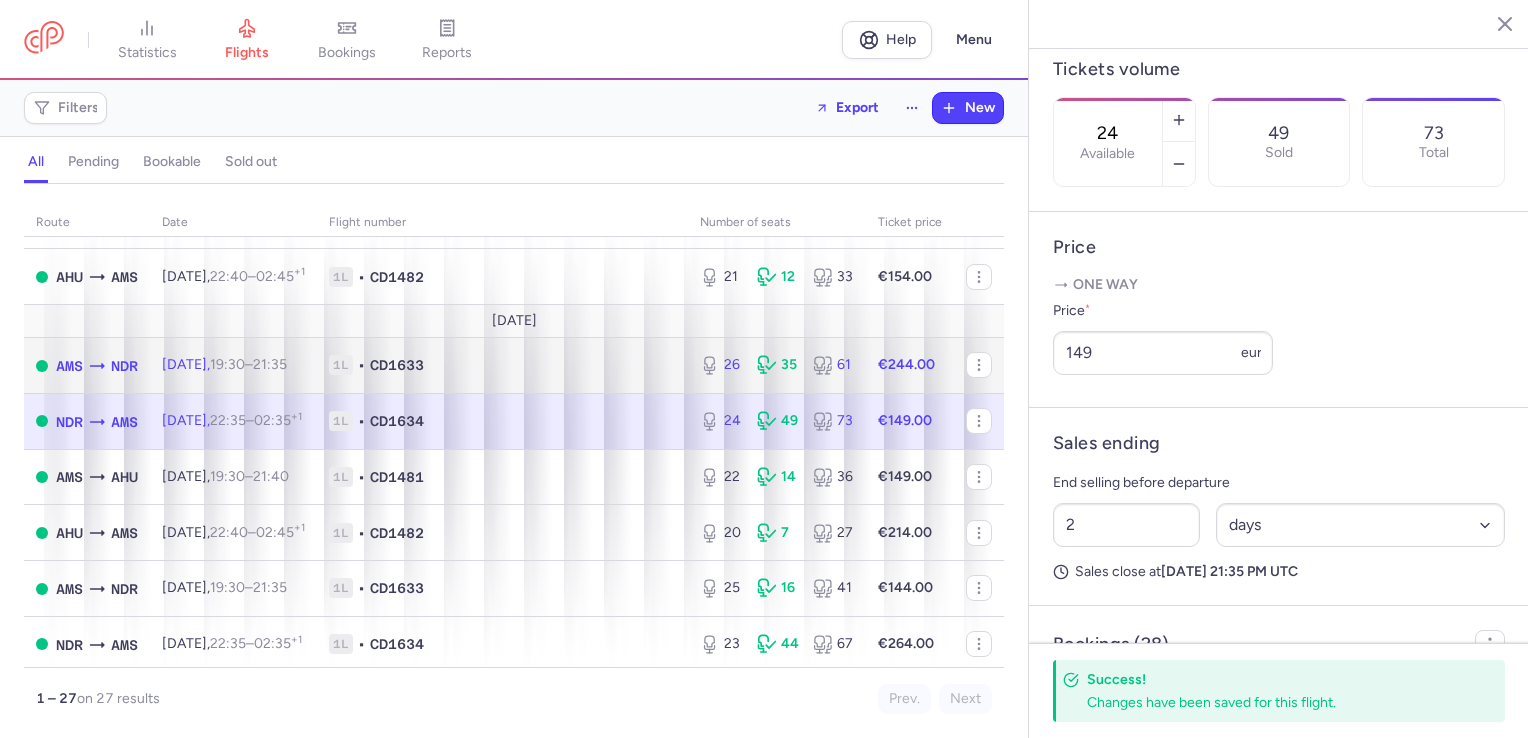 click on "26 35 61" 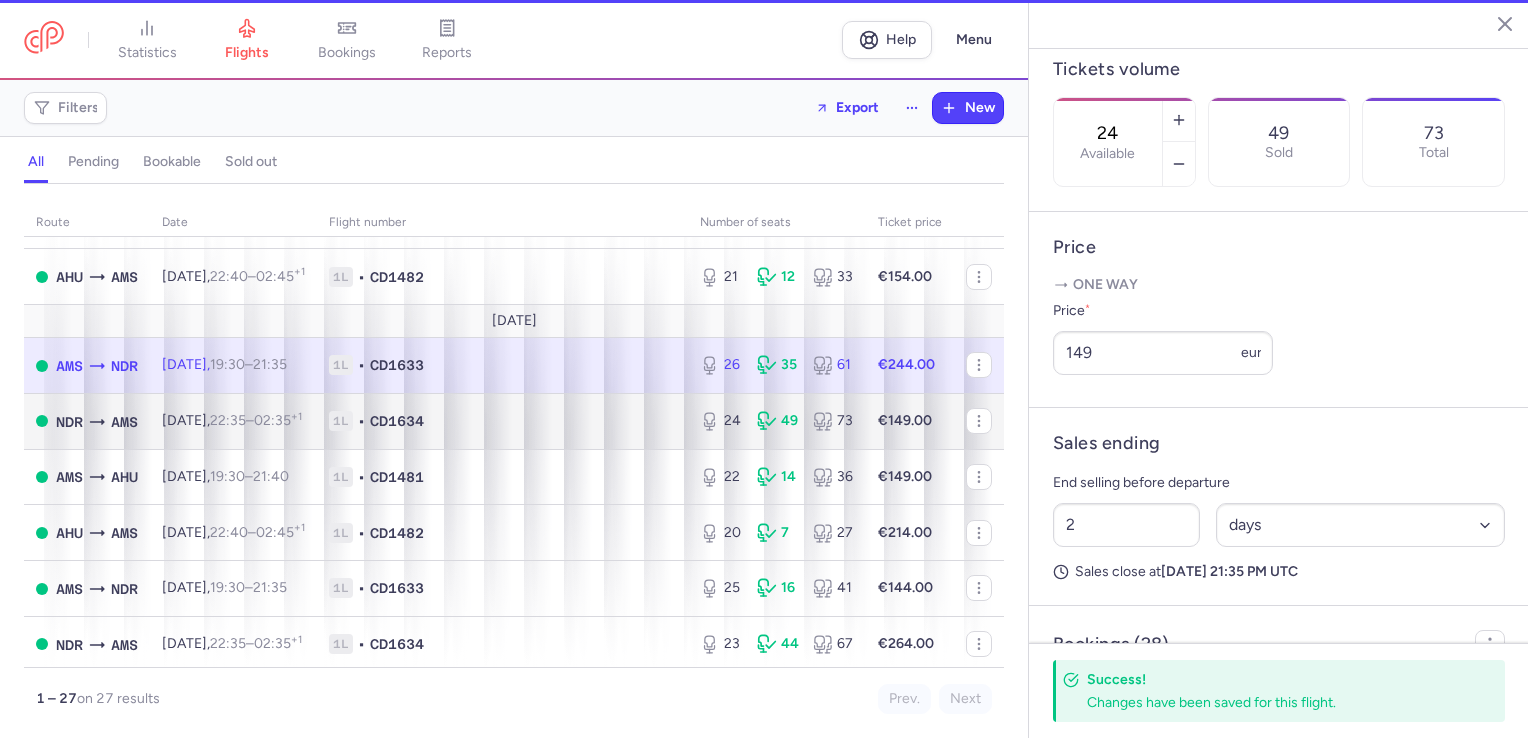 type on "26" 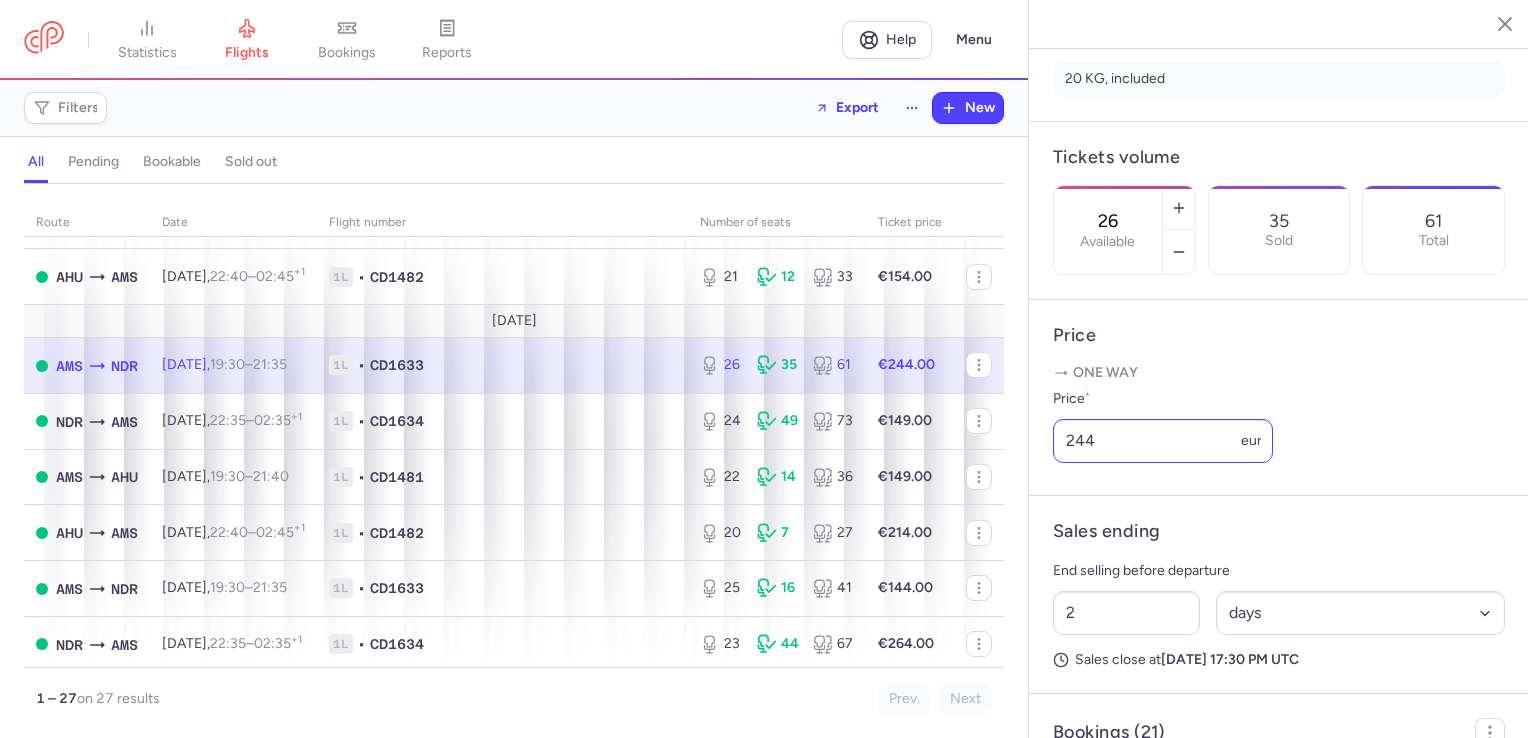 scroll, scrollTop: 577, scrollLeft: 0, axis: vertical 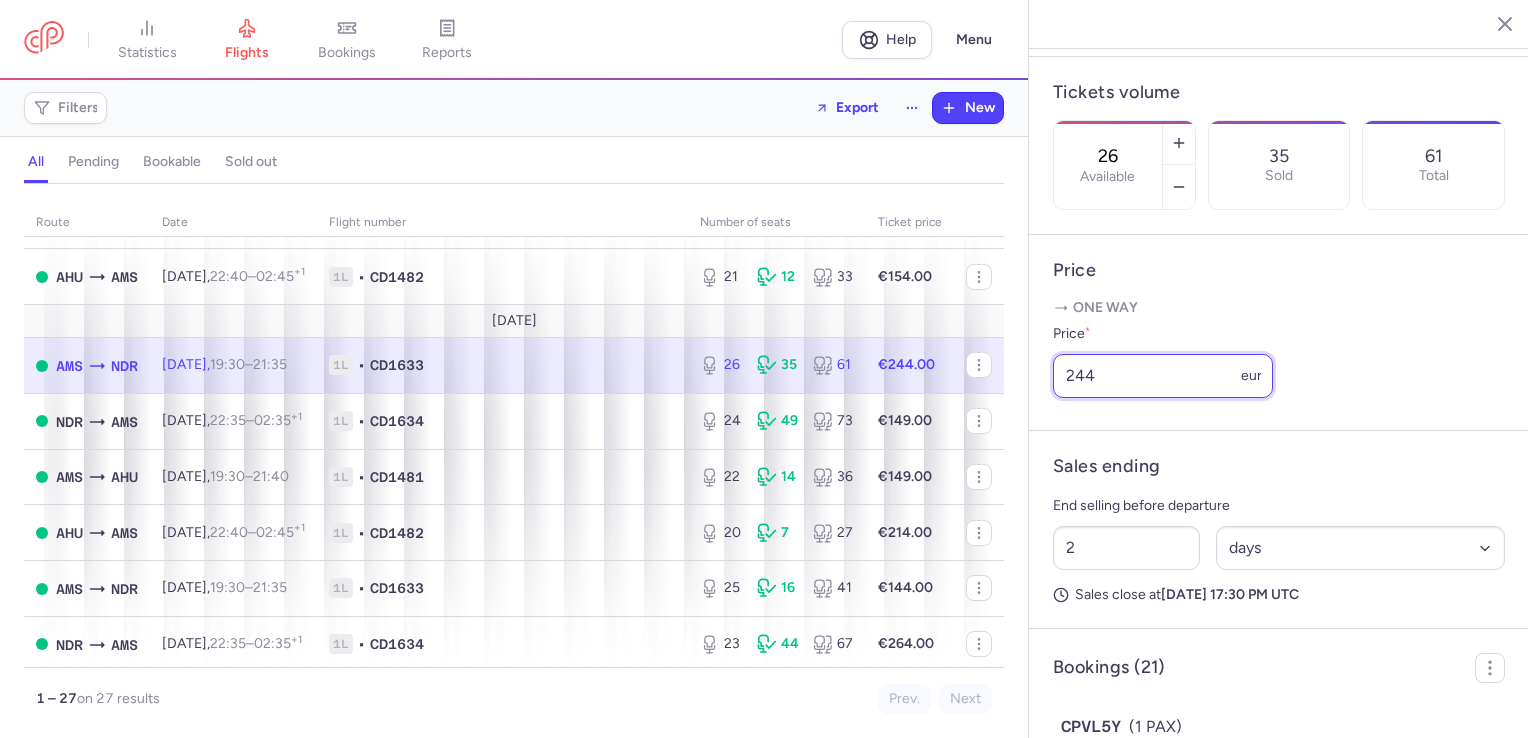 drag, startPoint x: 1144, startPoint y: 443, endPoint x: 1056, endPoint y: 438, distance: 88.14193 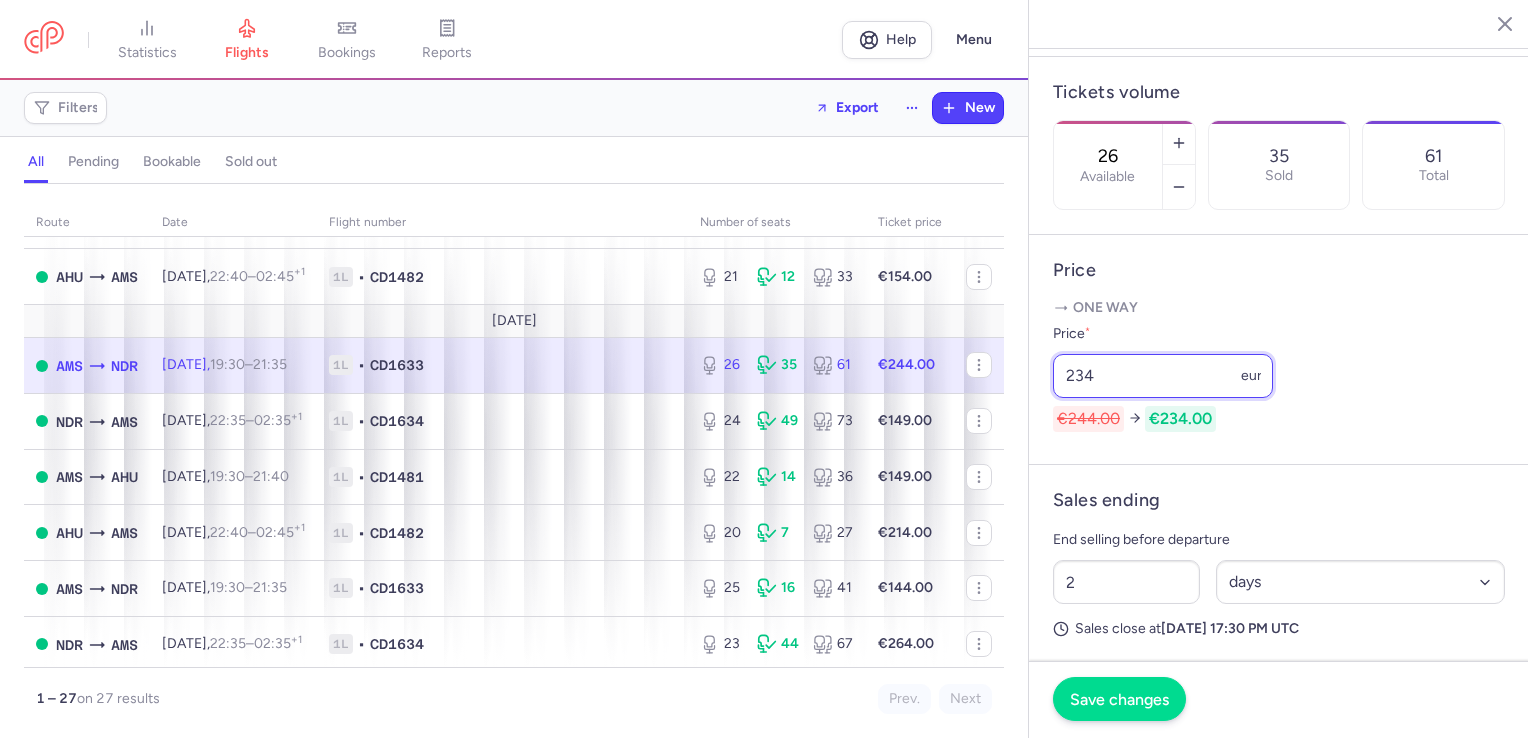 type on "234" 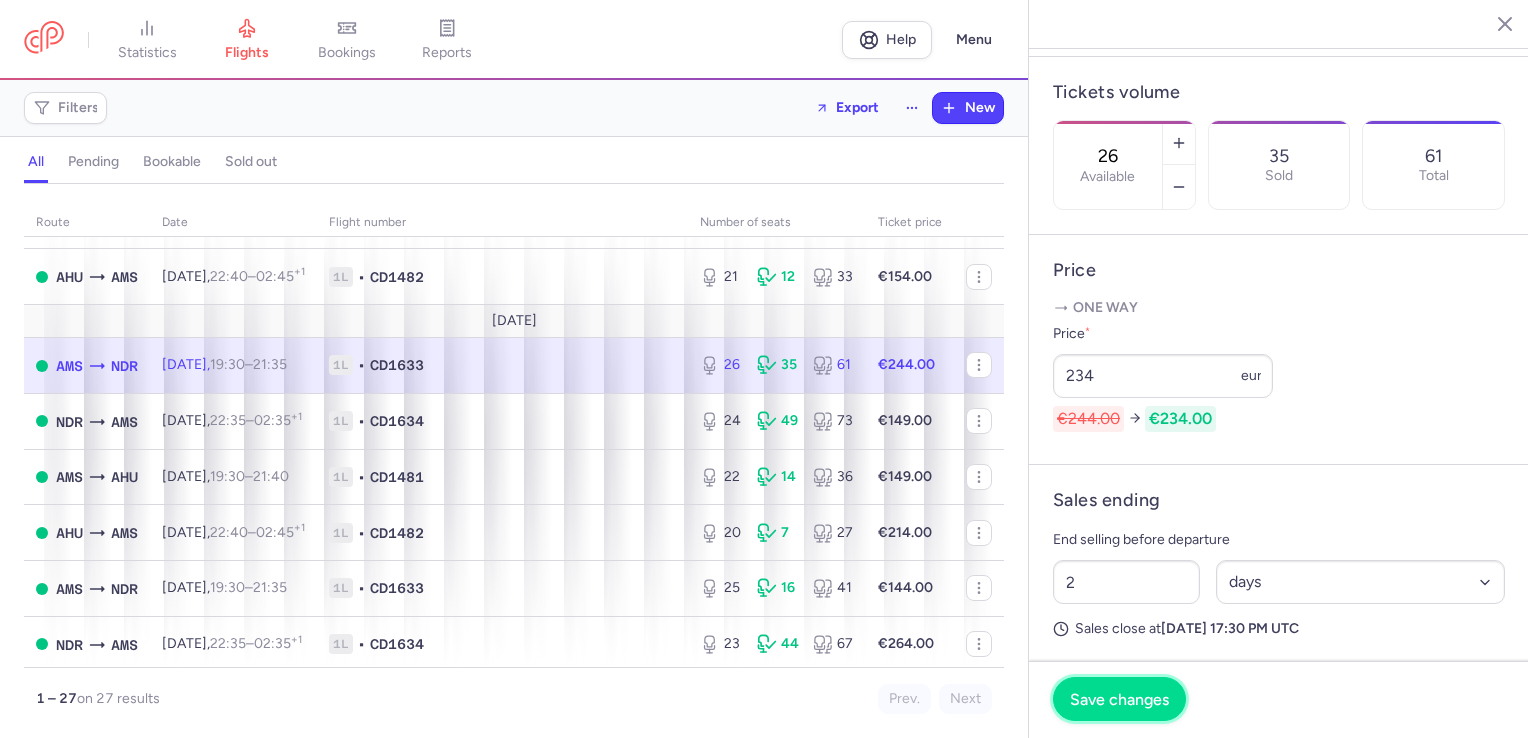 click on "Save changes" at bounding box center (1119, 699) 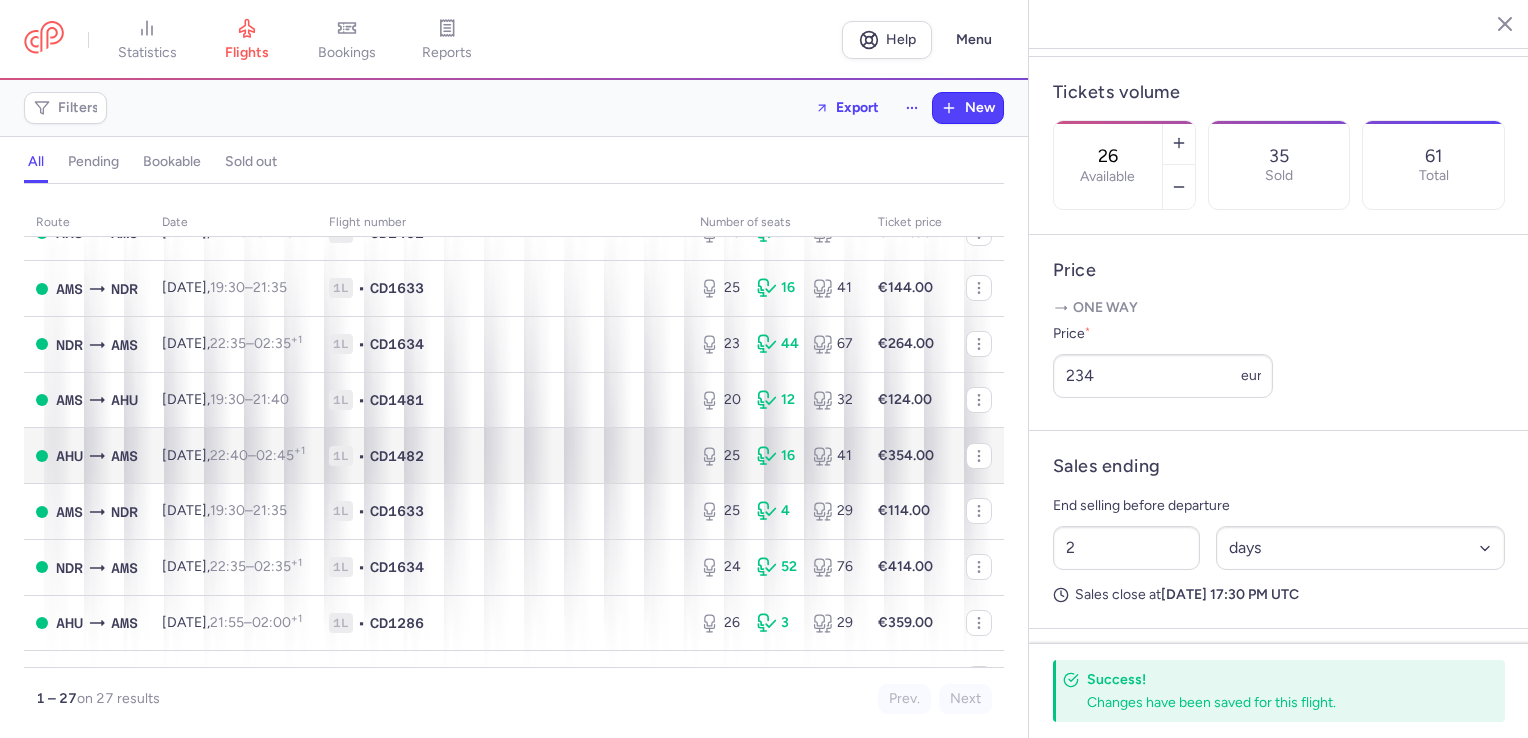 scroll, scrollTop: 1200, scrollLeft: 0, axis: vertical 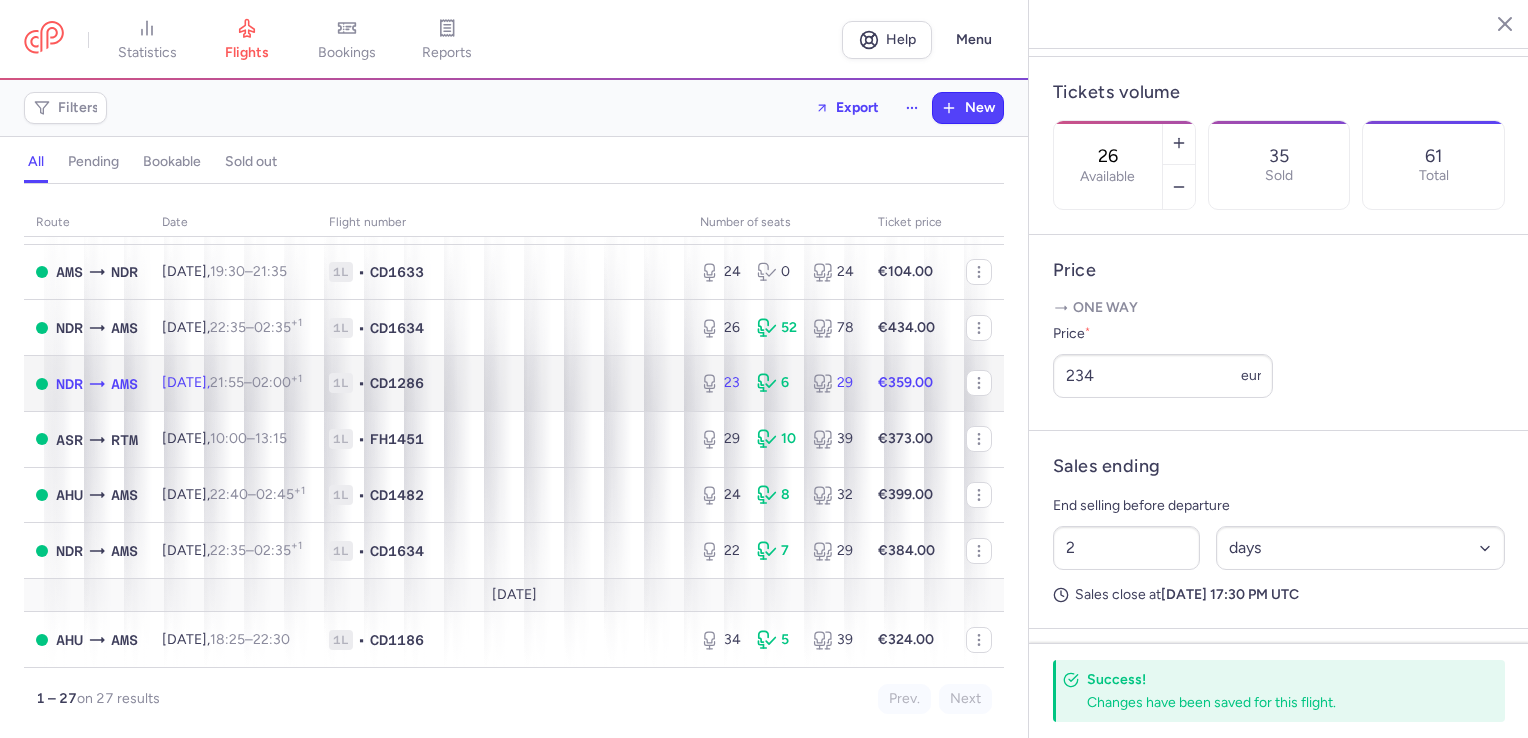 click on "1L • CD1286" 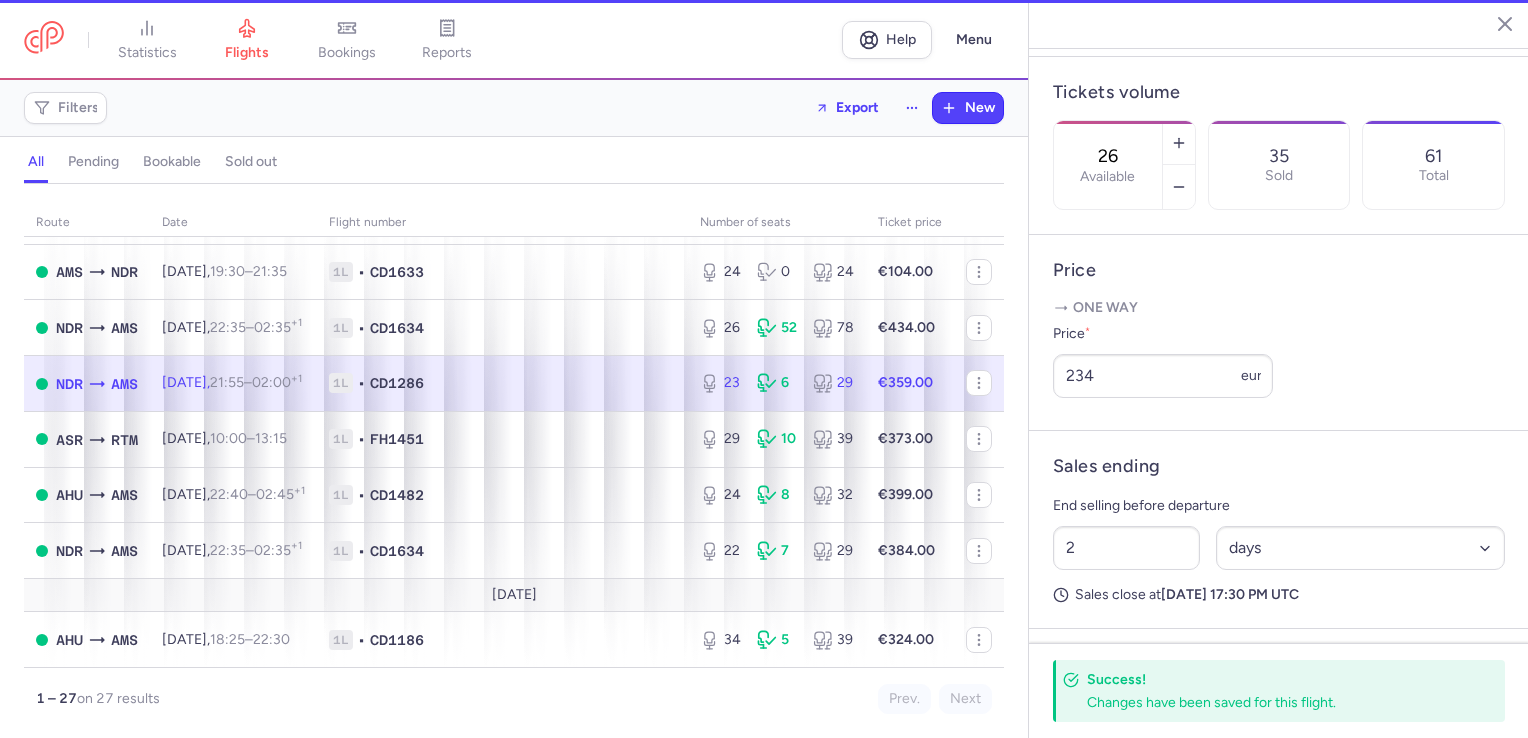 type on "23" 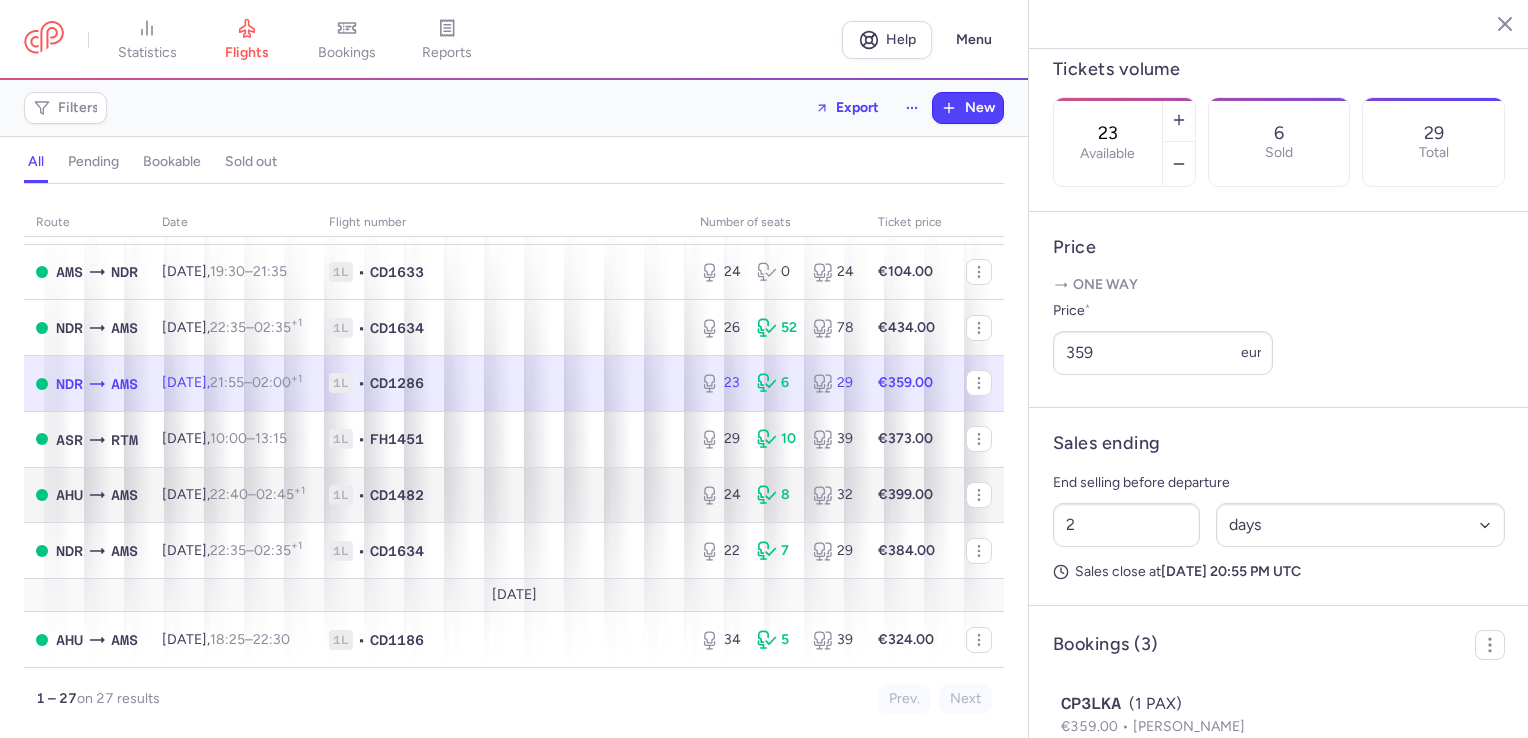 scroll, scrollTop: 870, scrollLeft: 0, axis: vertical 